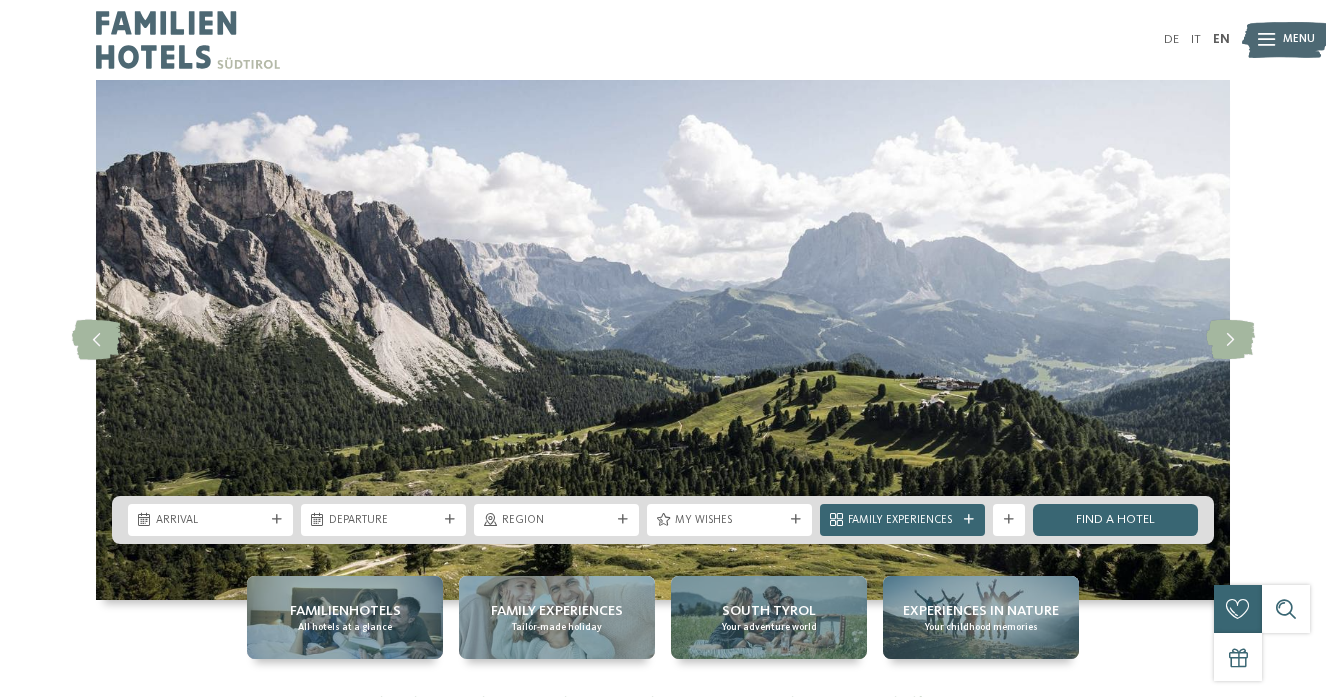 scroll, scrollTop: 0, scrollLeft: 0, axis: both 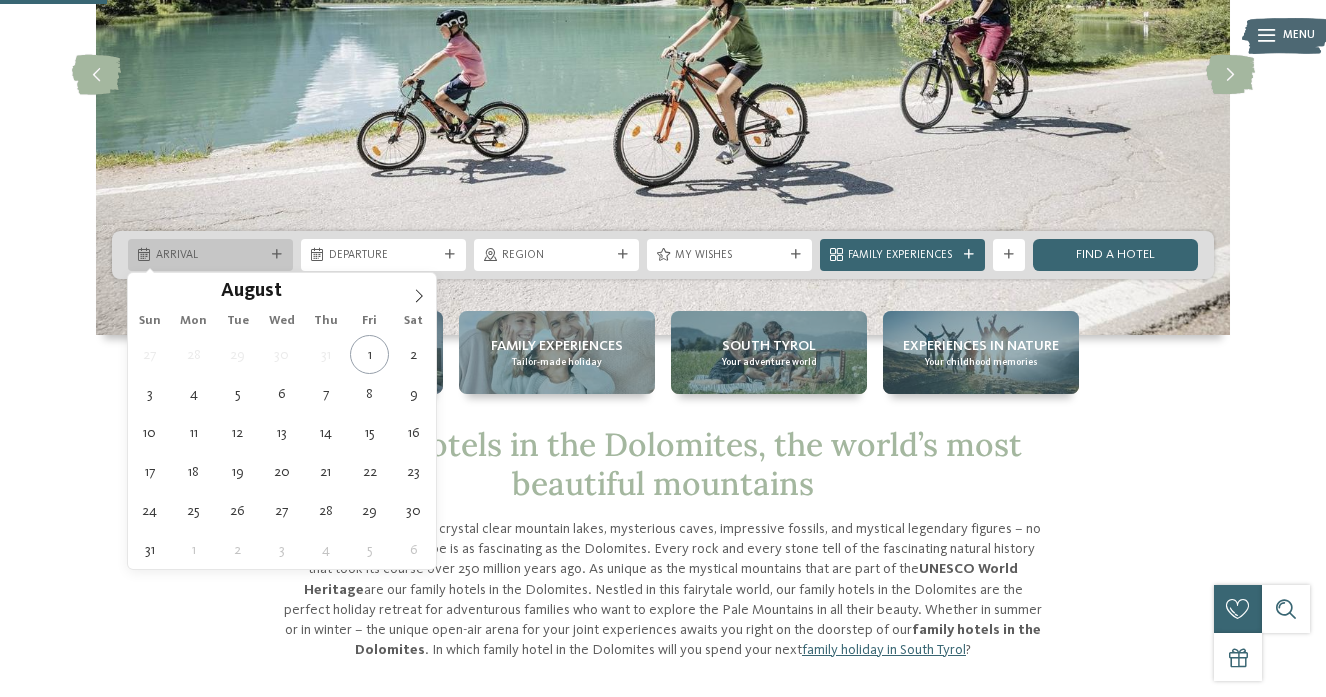 click on "Arrival" at bounding box center [210, 256] 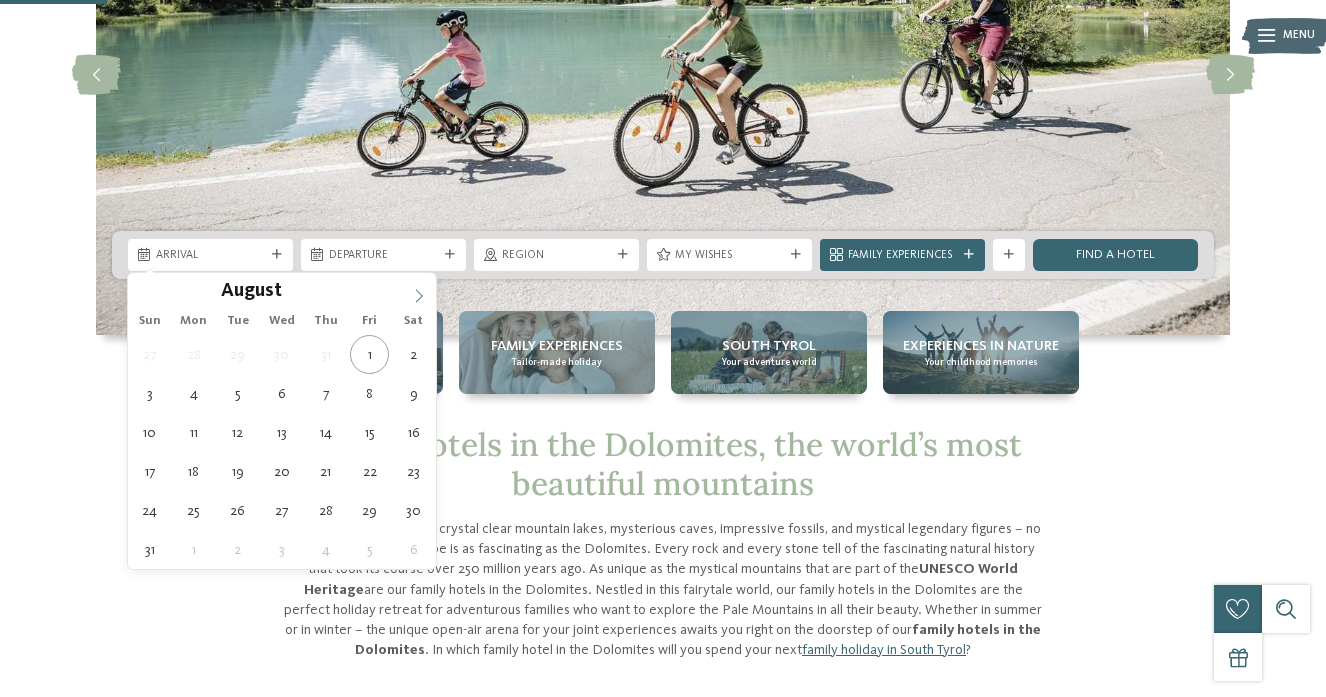 click 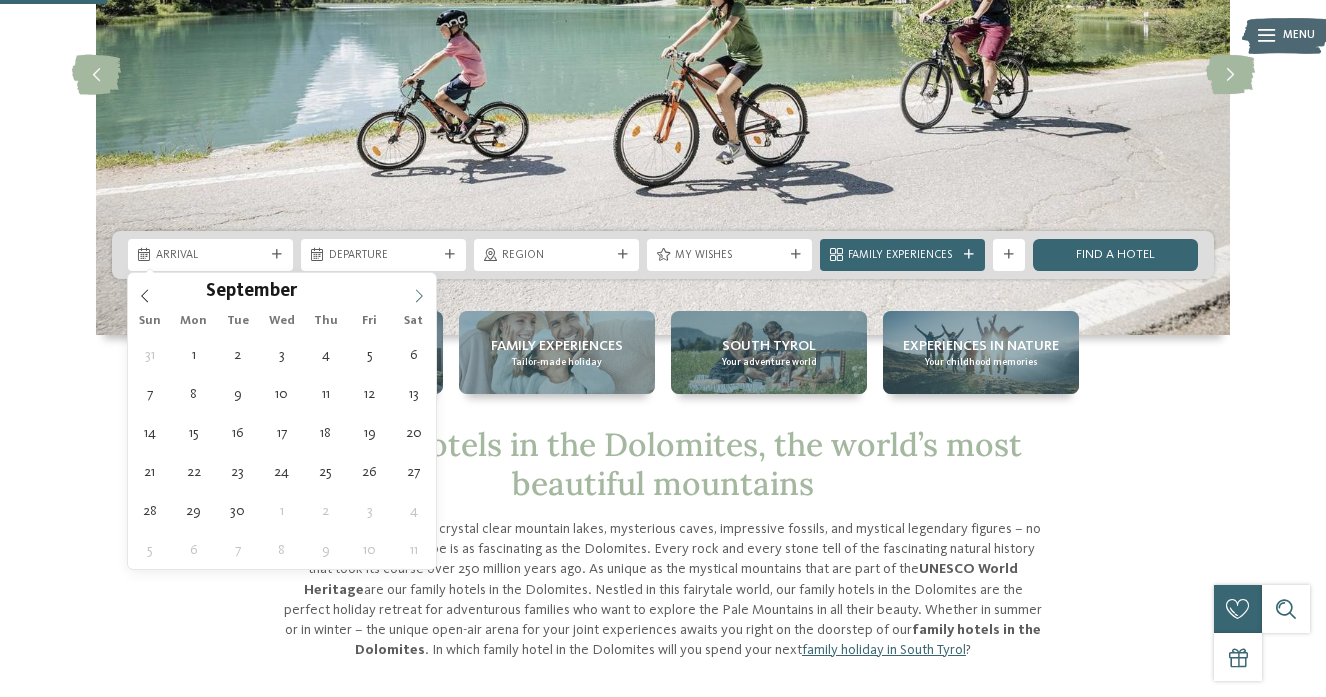 click 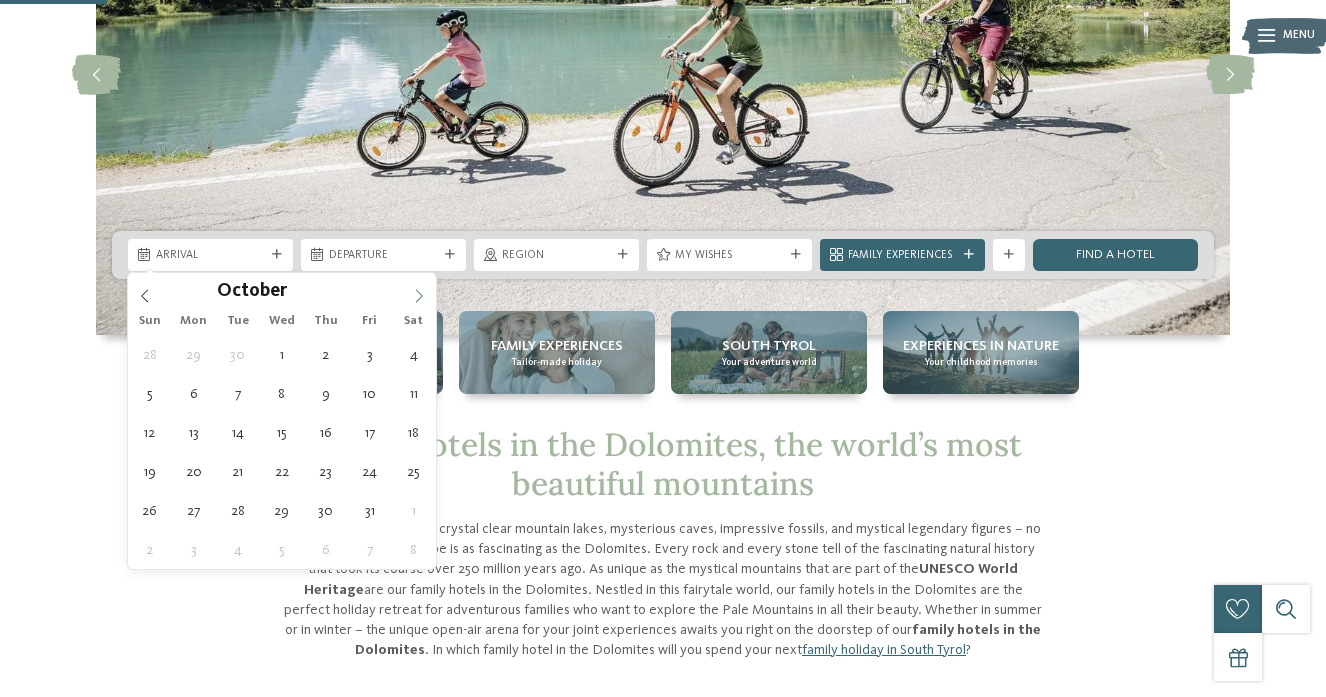 click 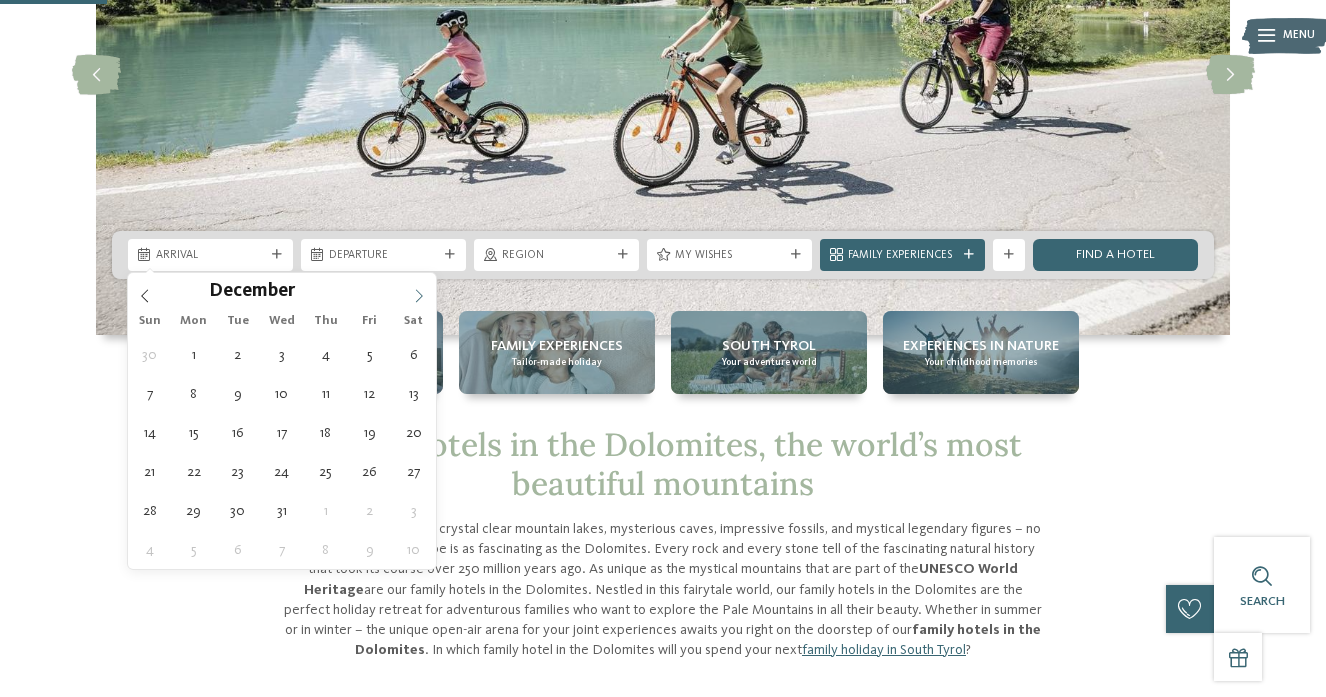 click 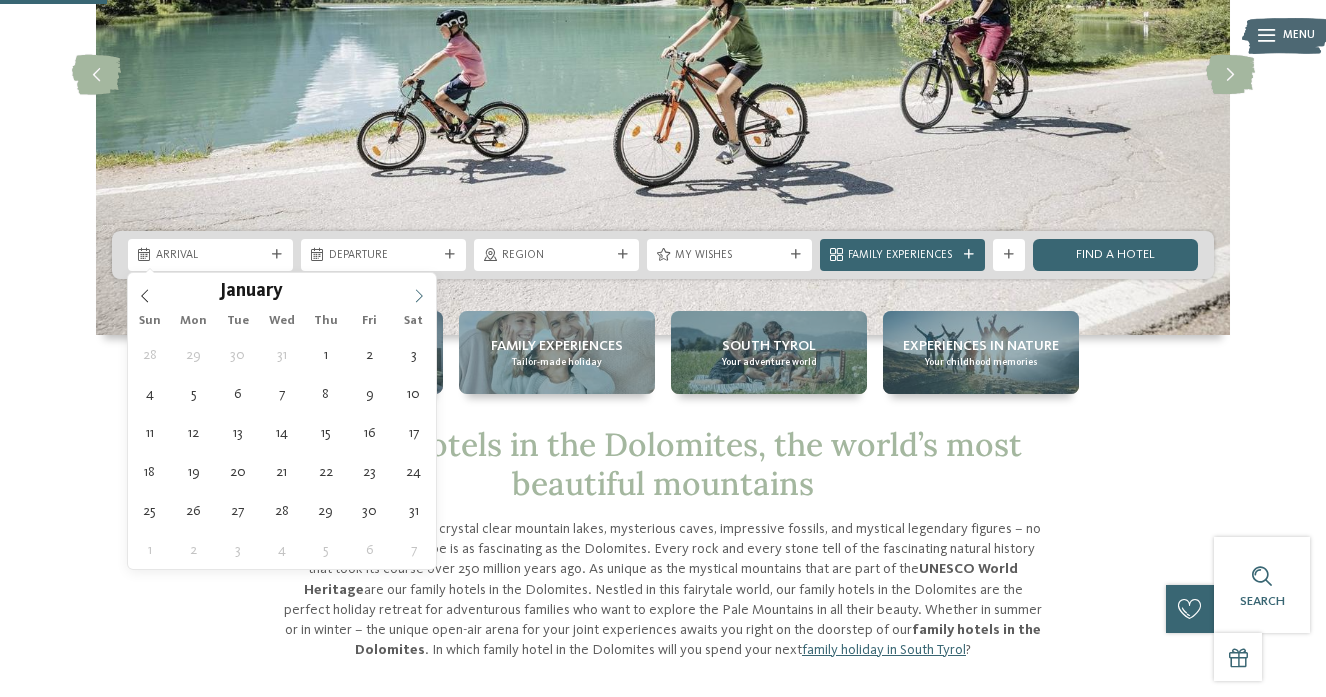 click 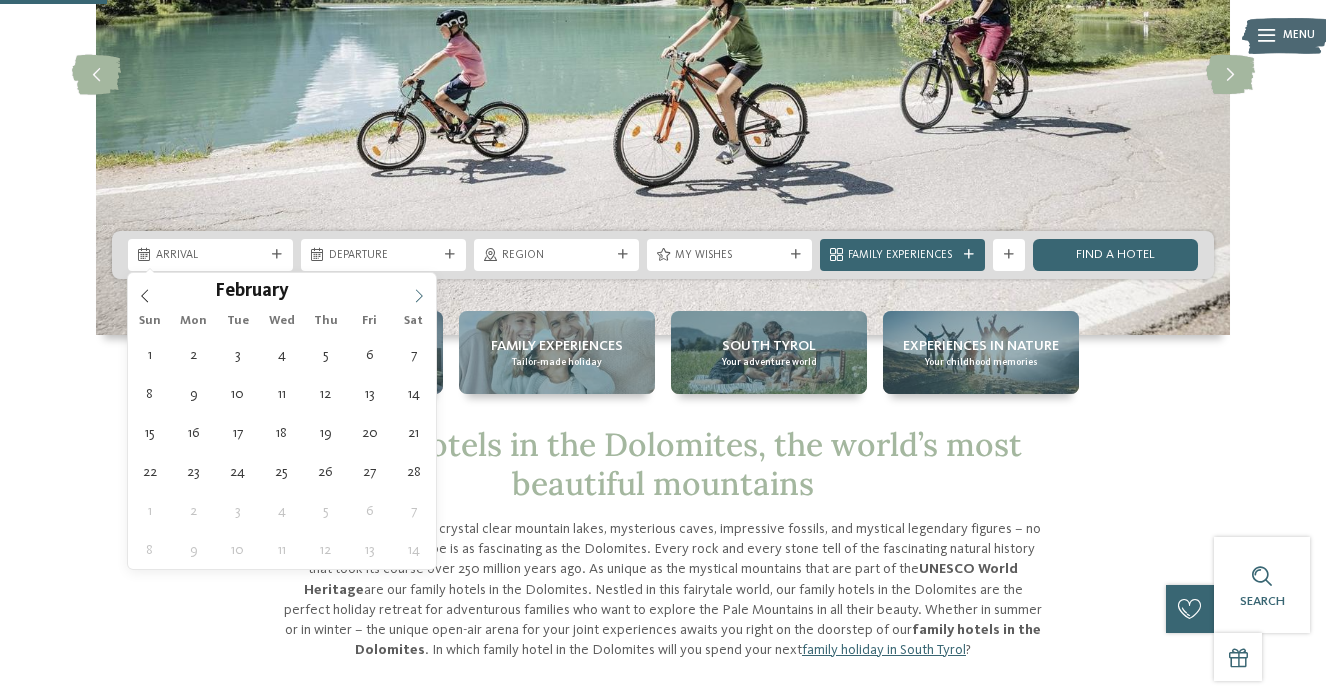 click 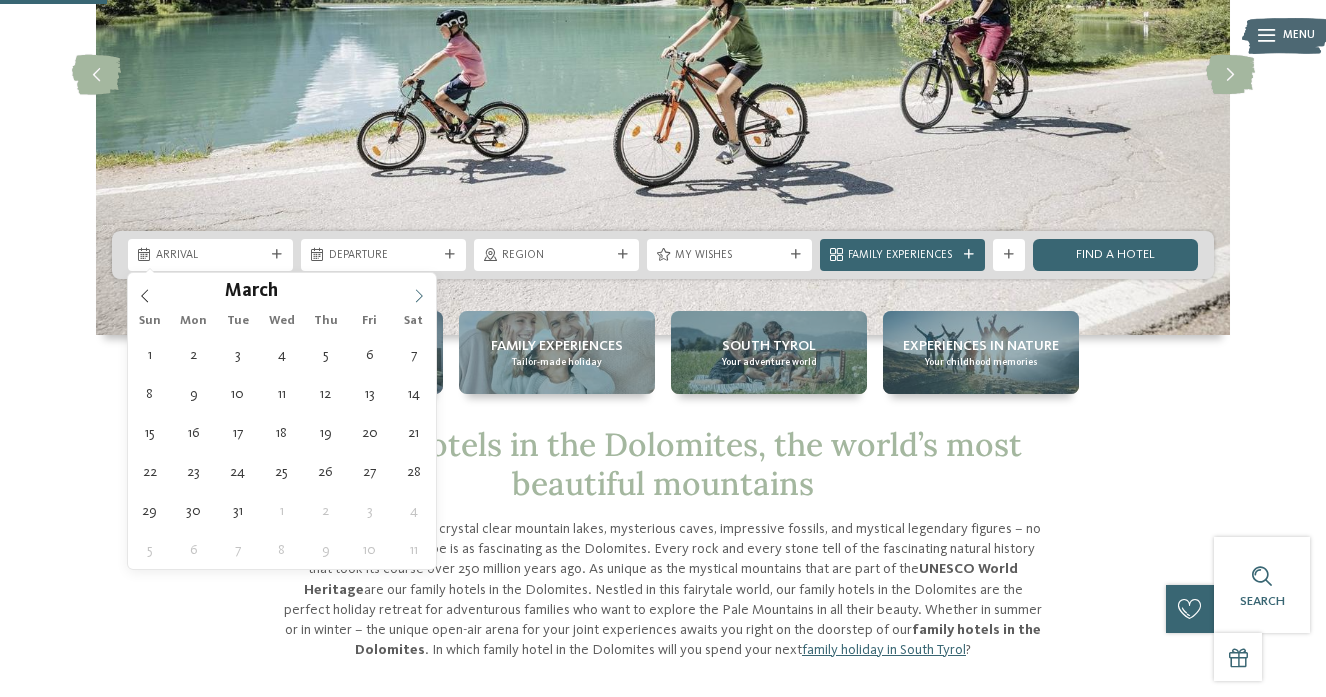 click 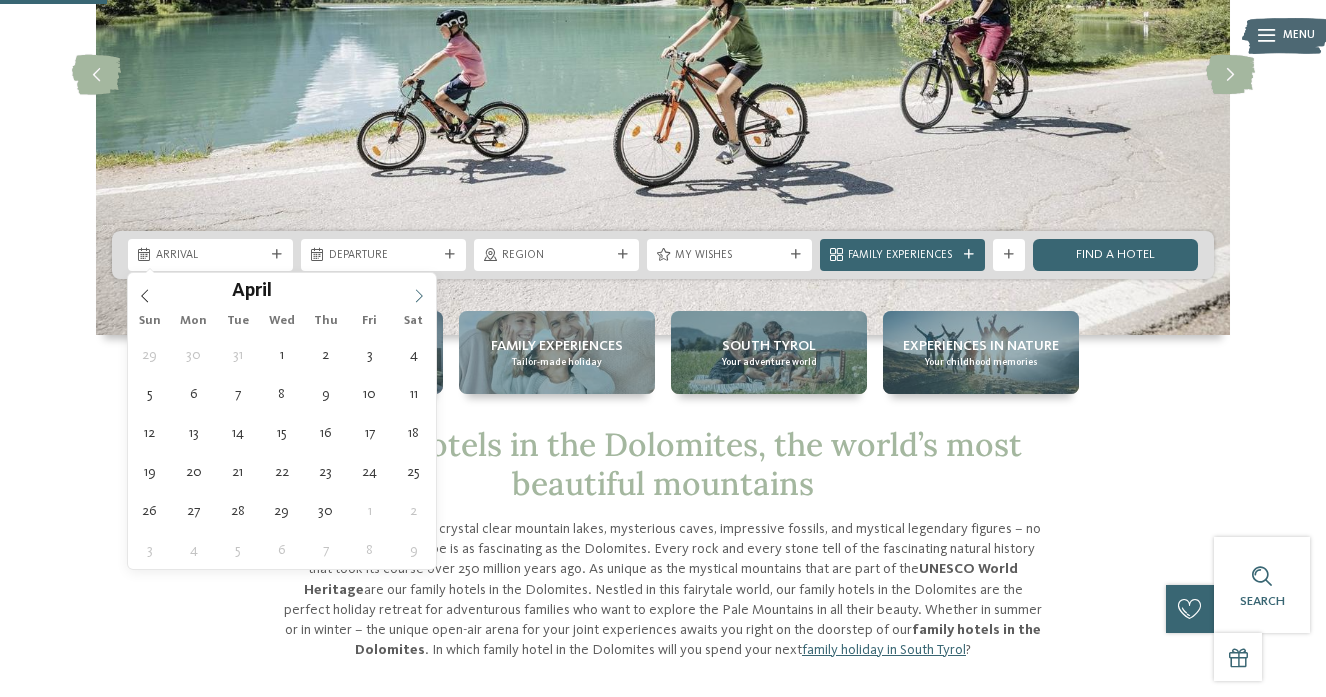 click 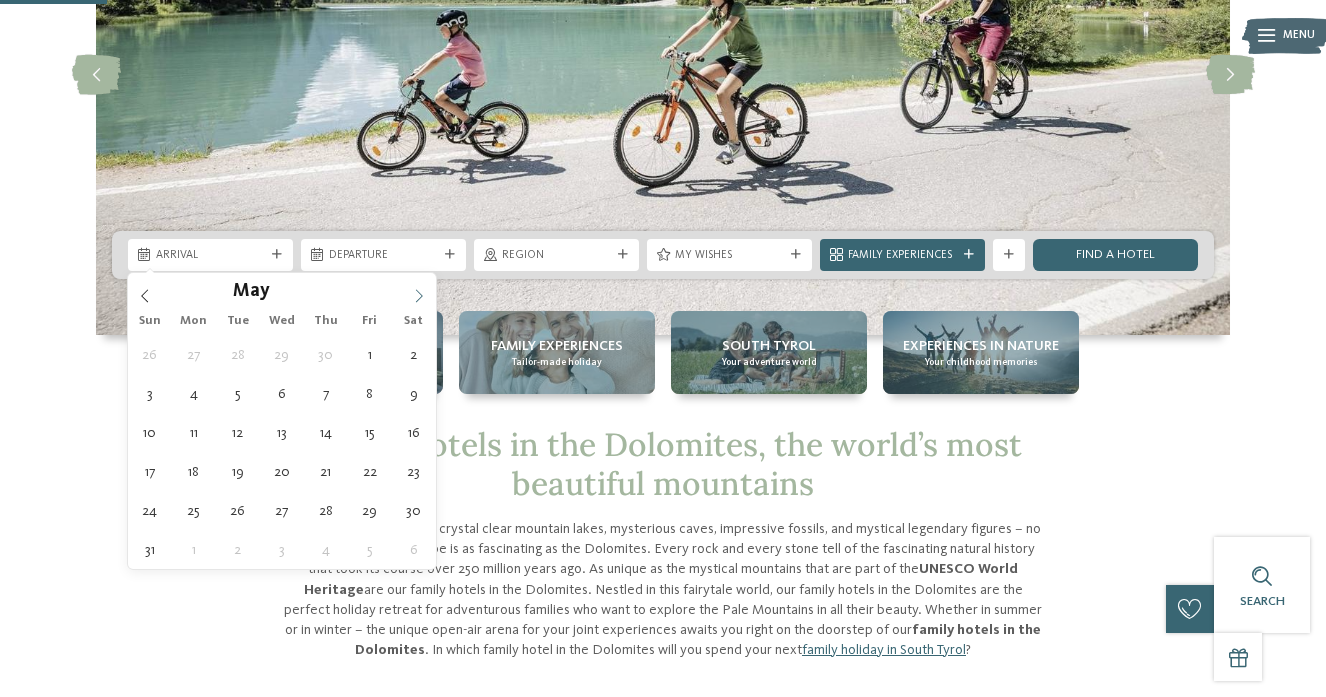 click 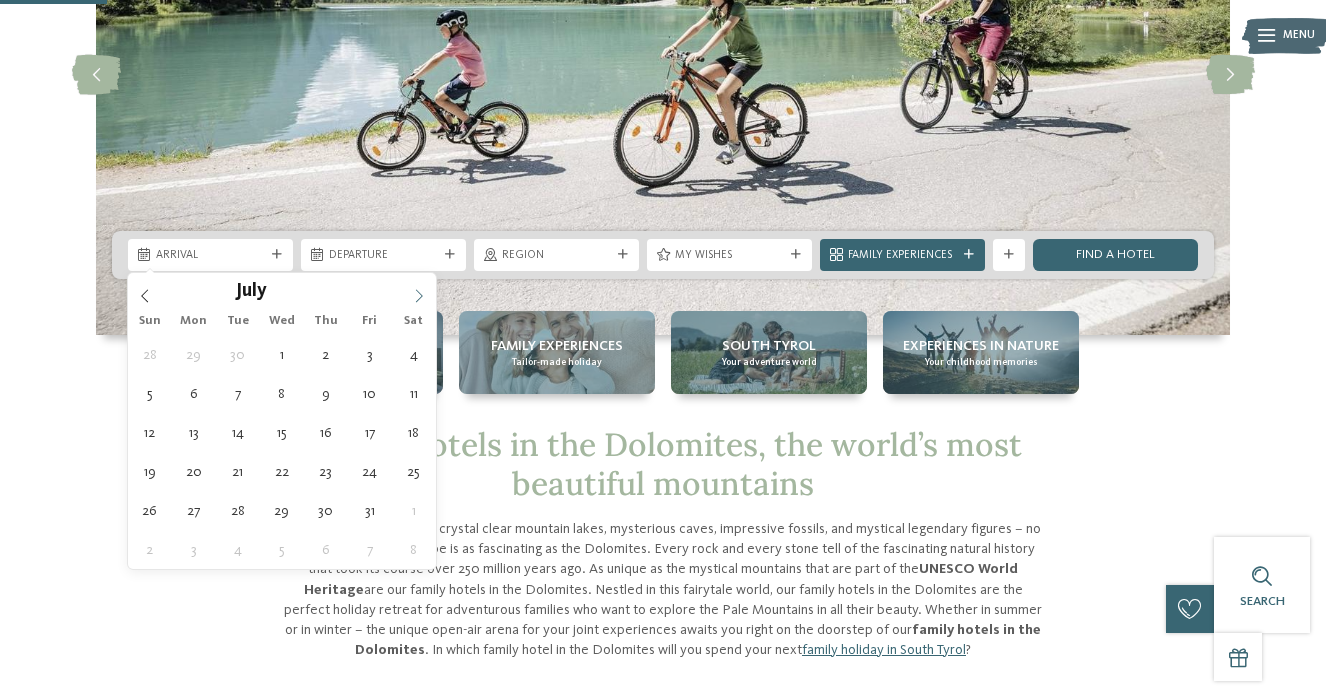 click 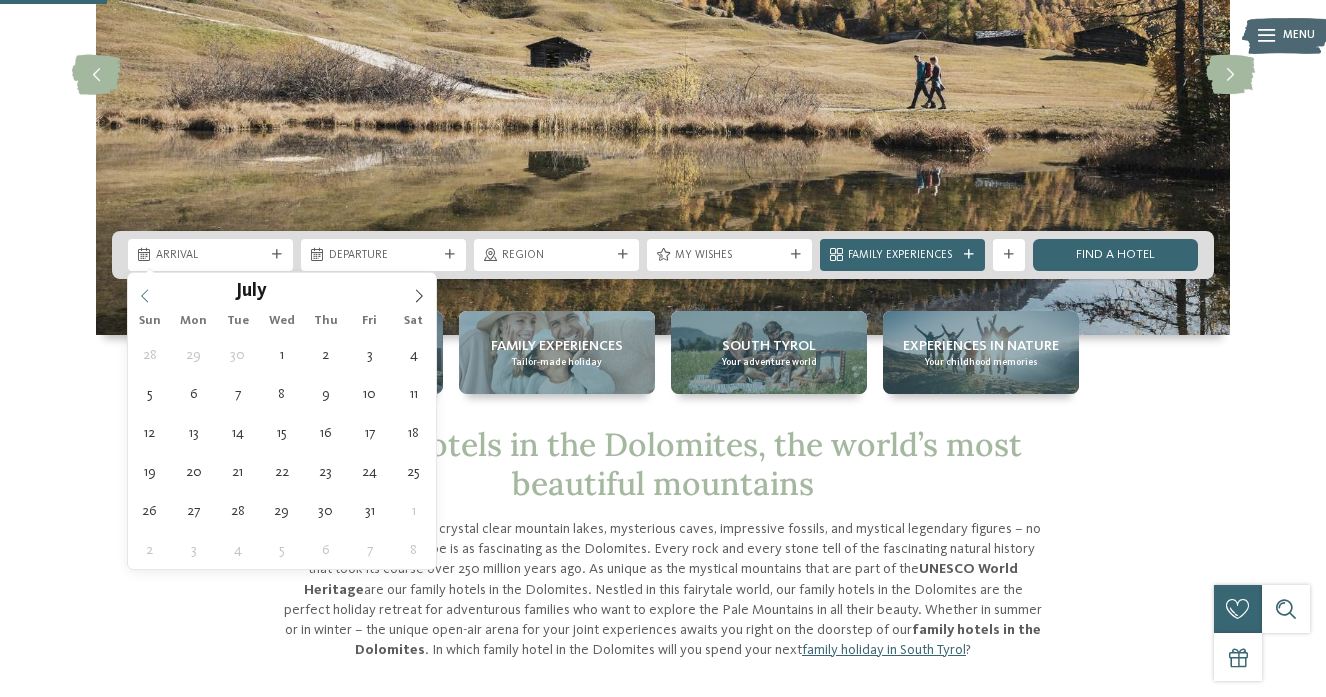 click 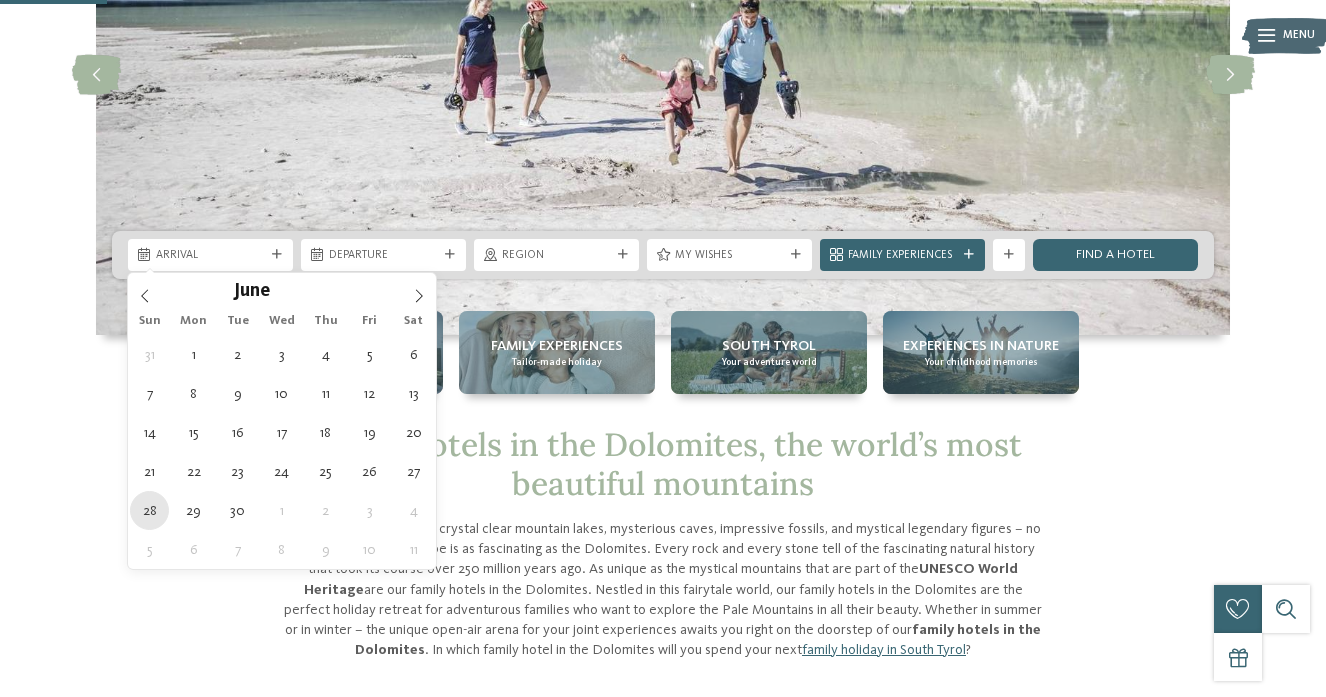 type on "[DD].[MM].[YYYY]" 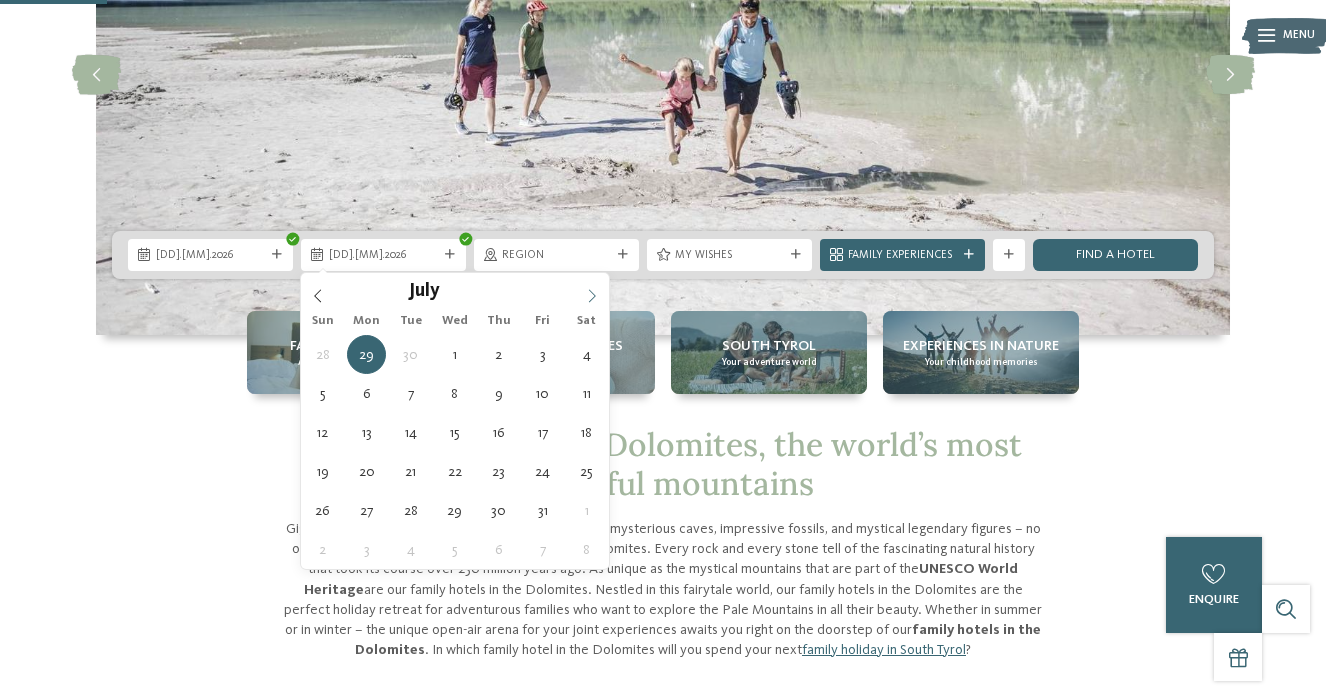 click at bounding box center (592, 290) 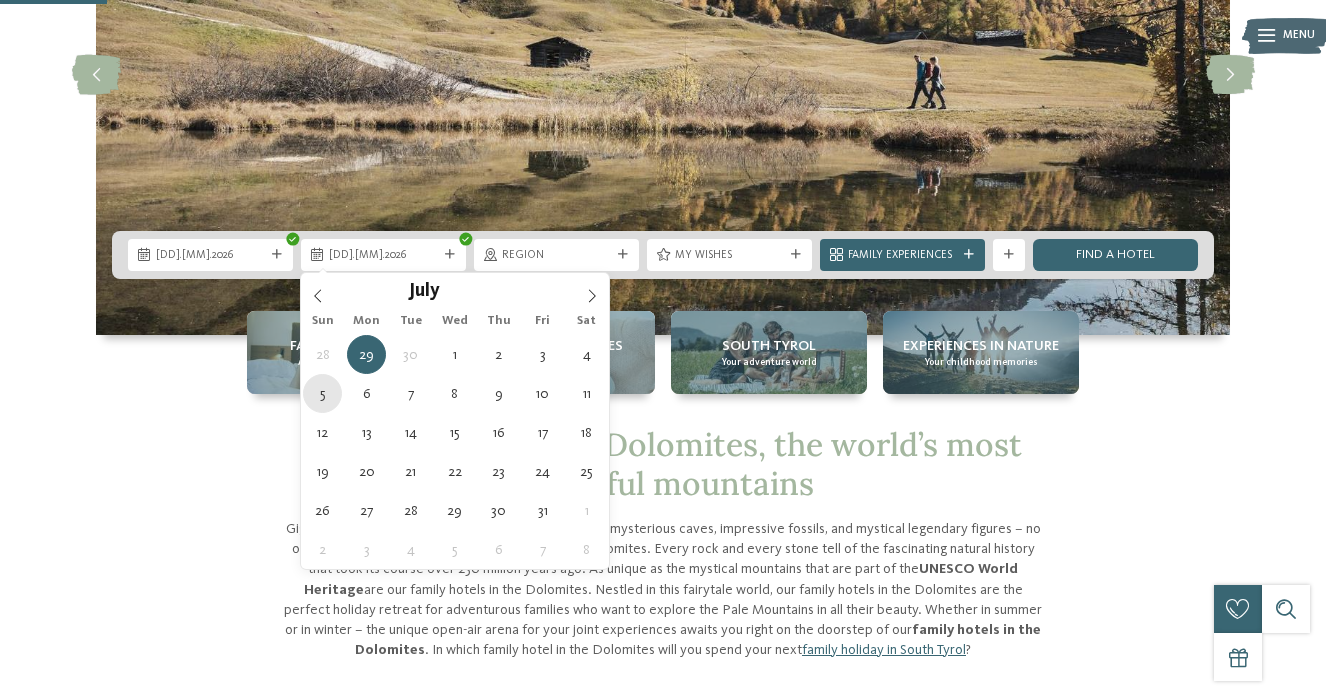 type on "[DD].[MM].[YYYY]" 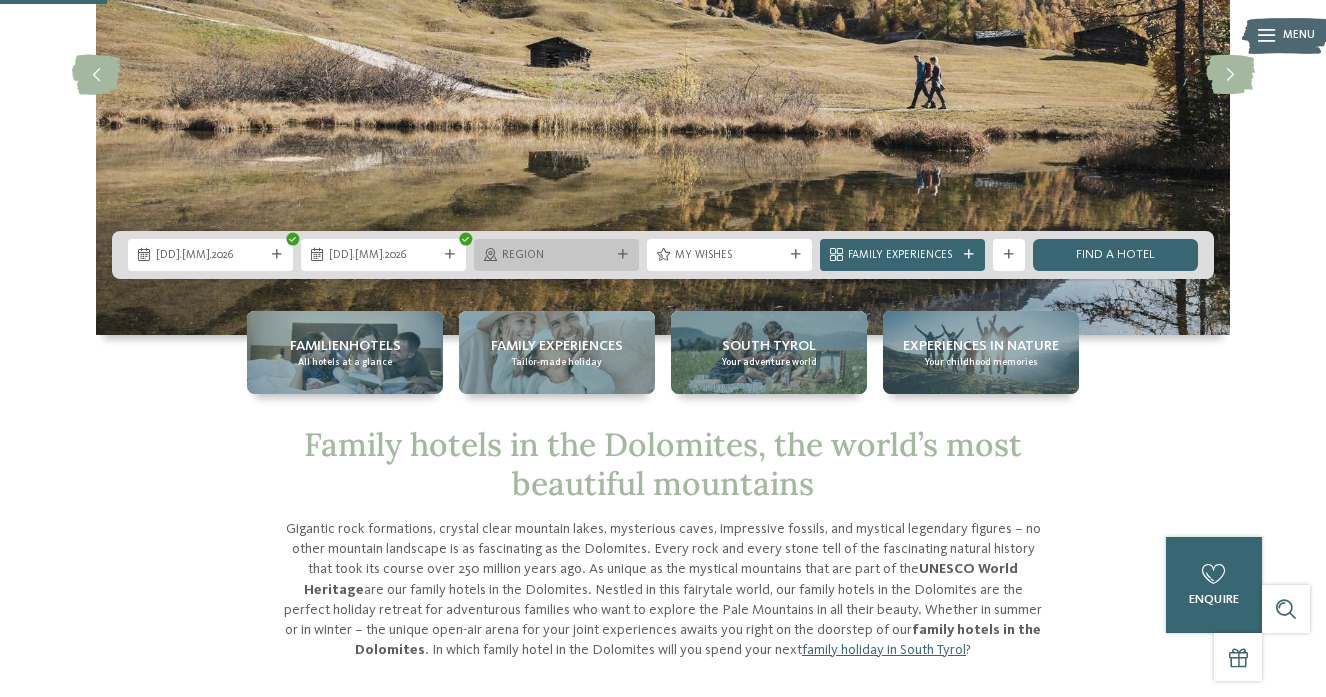 click on "Region" at bounding box center (556, 256) 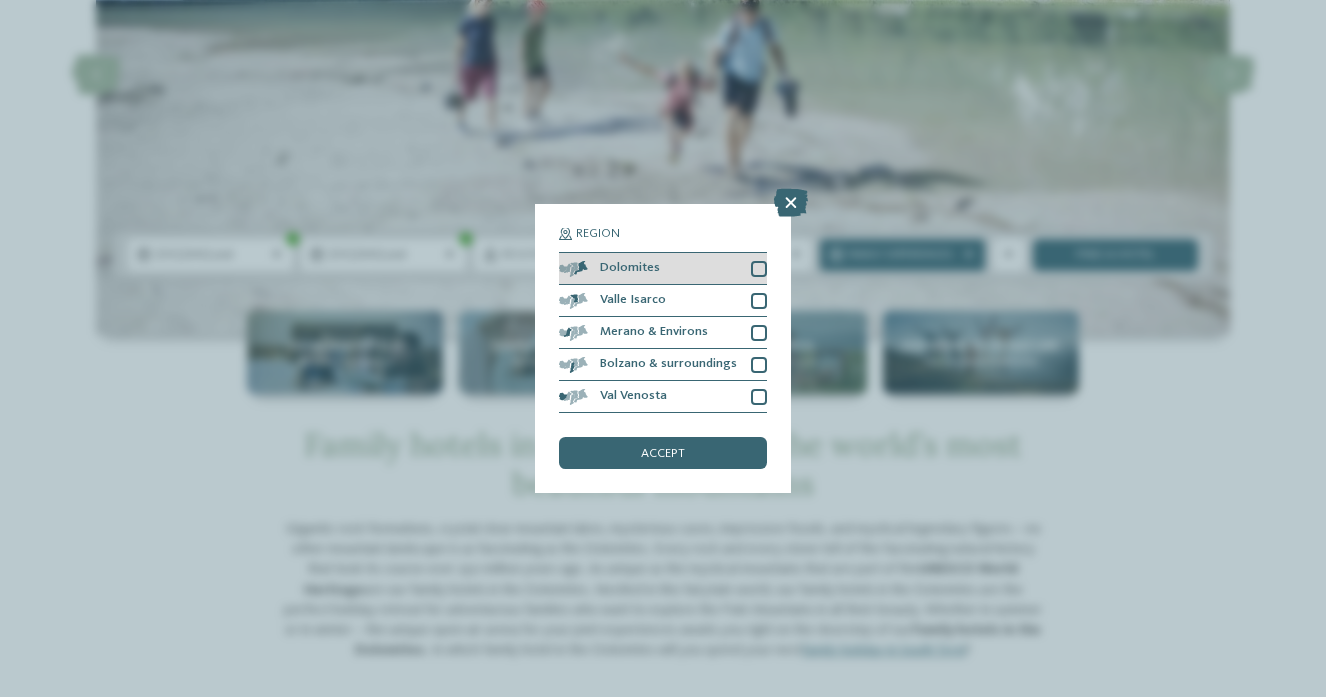 click at bounding box center [759, 269] 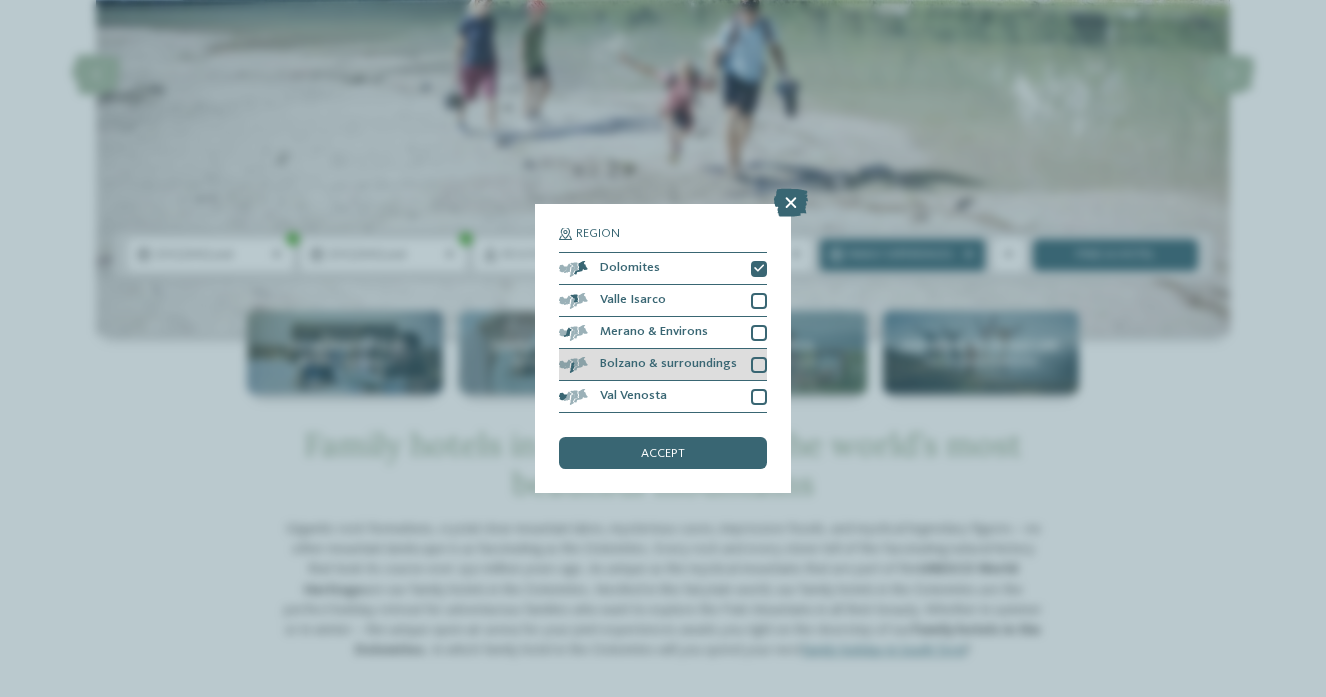 click at bounding box center [759, 365] 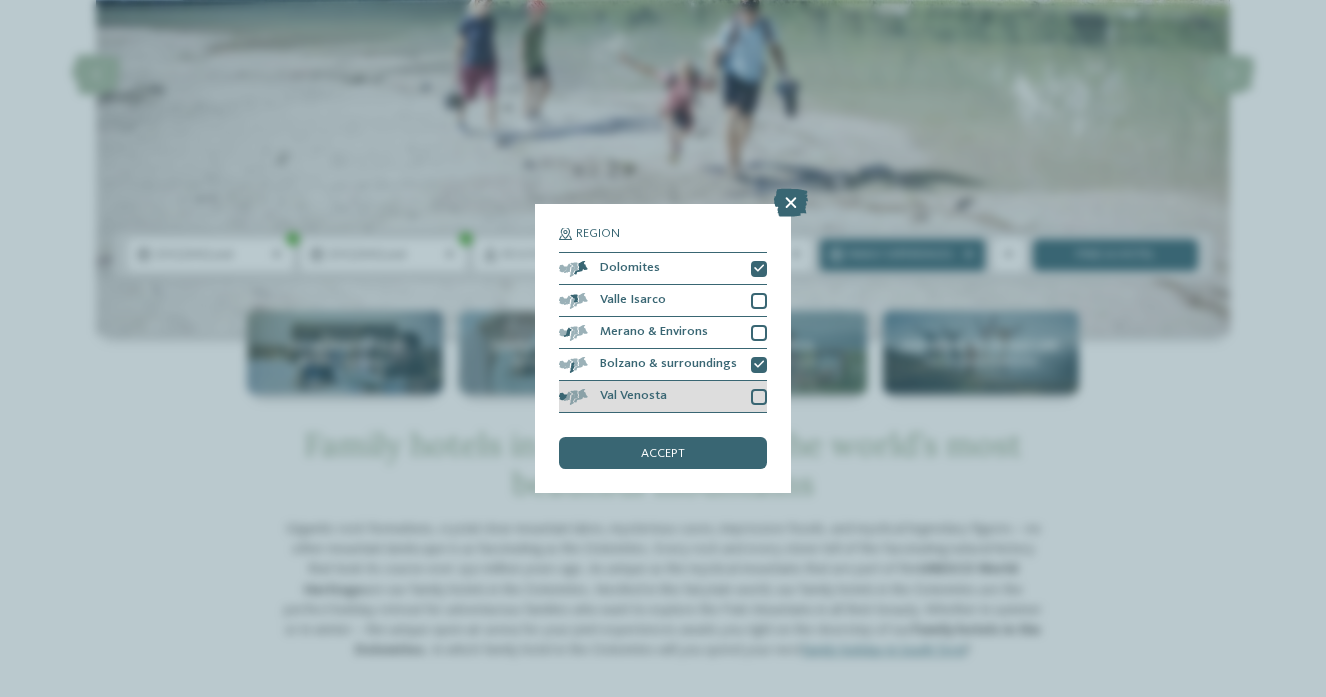 click at bounding box center (759, 397) 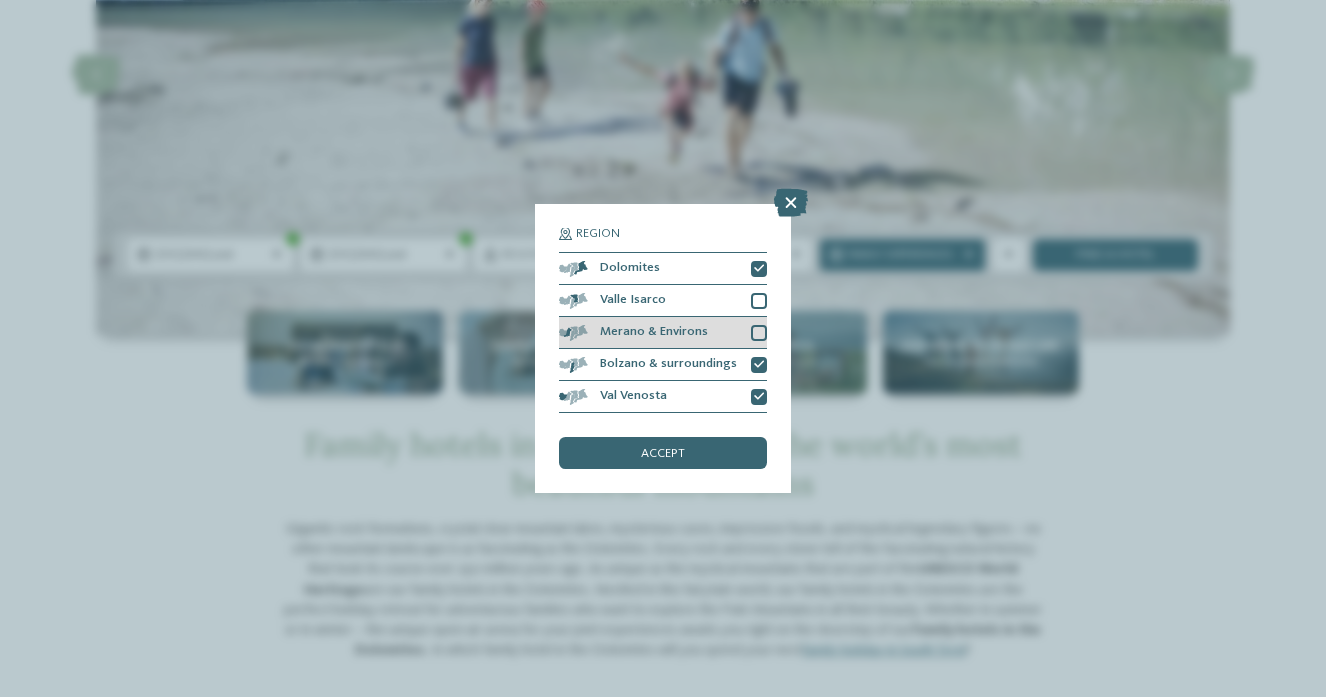click at bounding box center [759, 333] 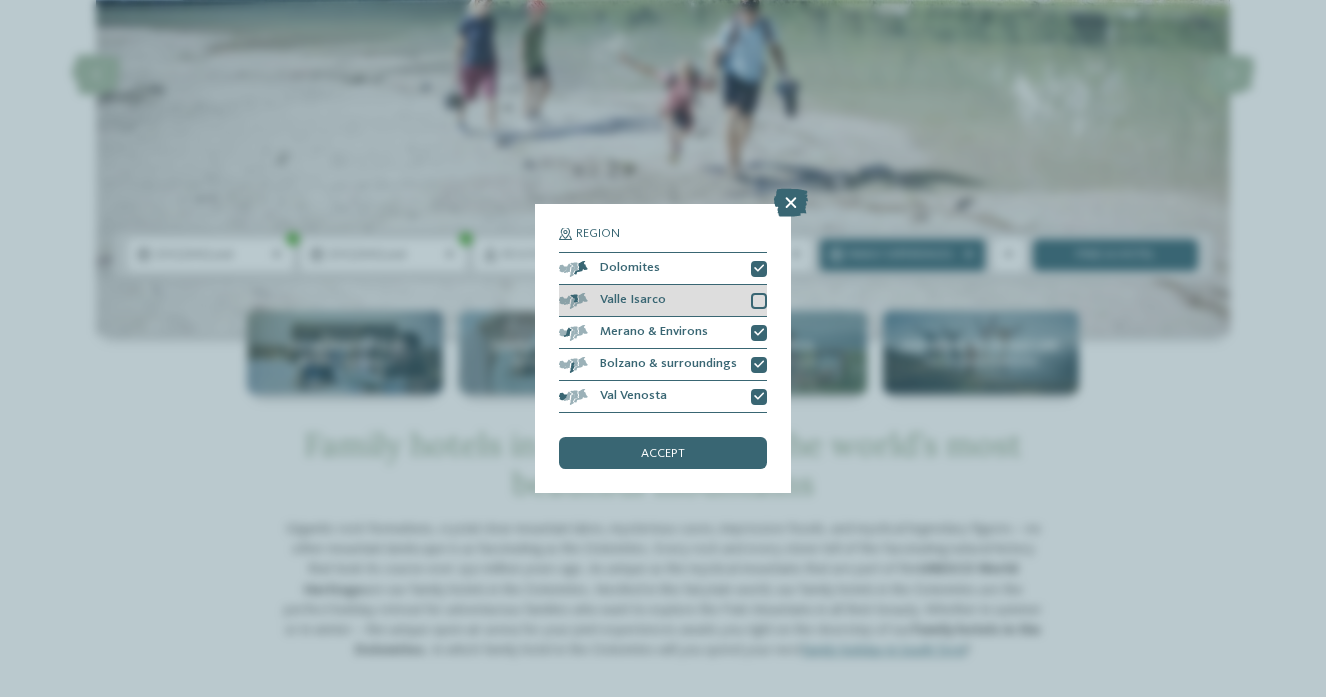 click on "Valle Isarco" at bounding box center (663, 301) 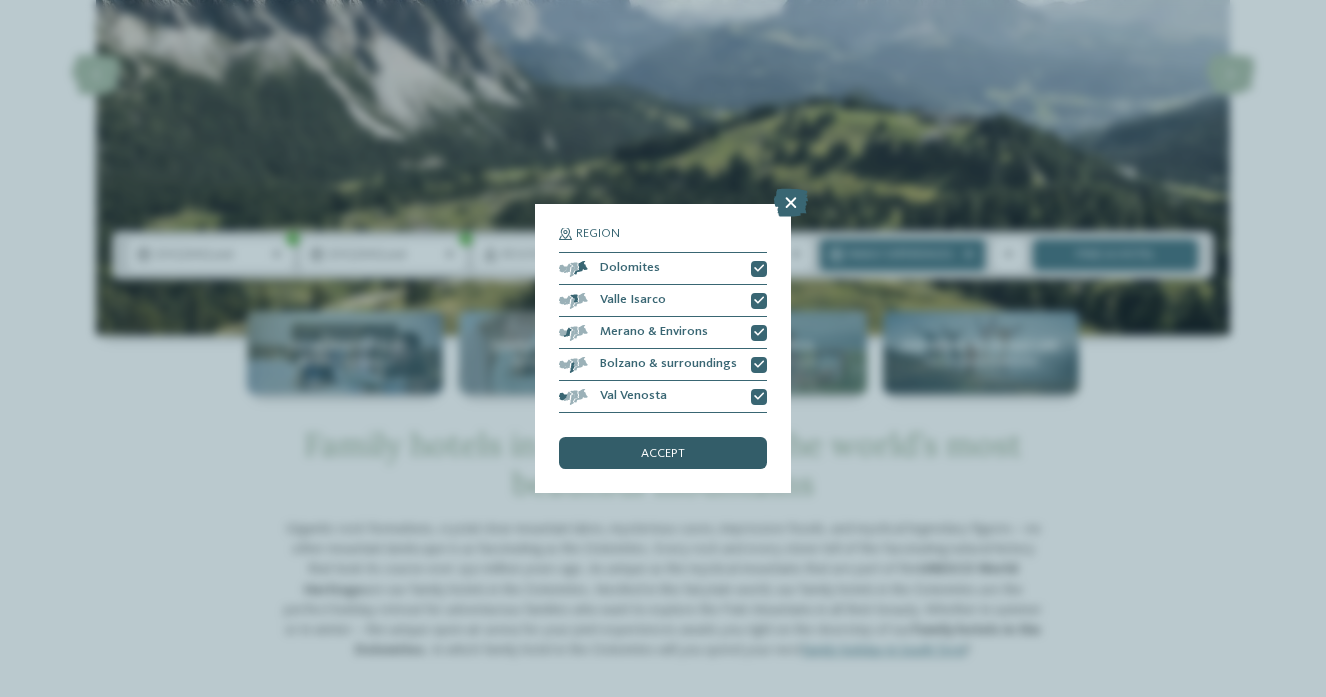 click on "accept" at bounding box center [663, 453] 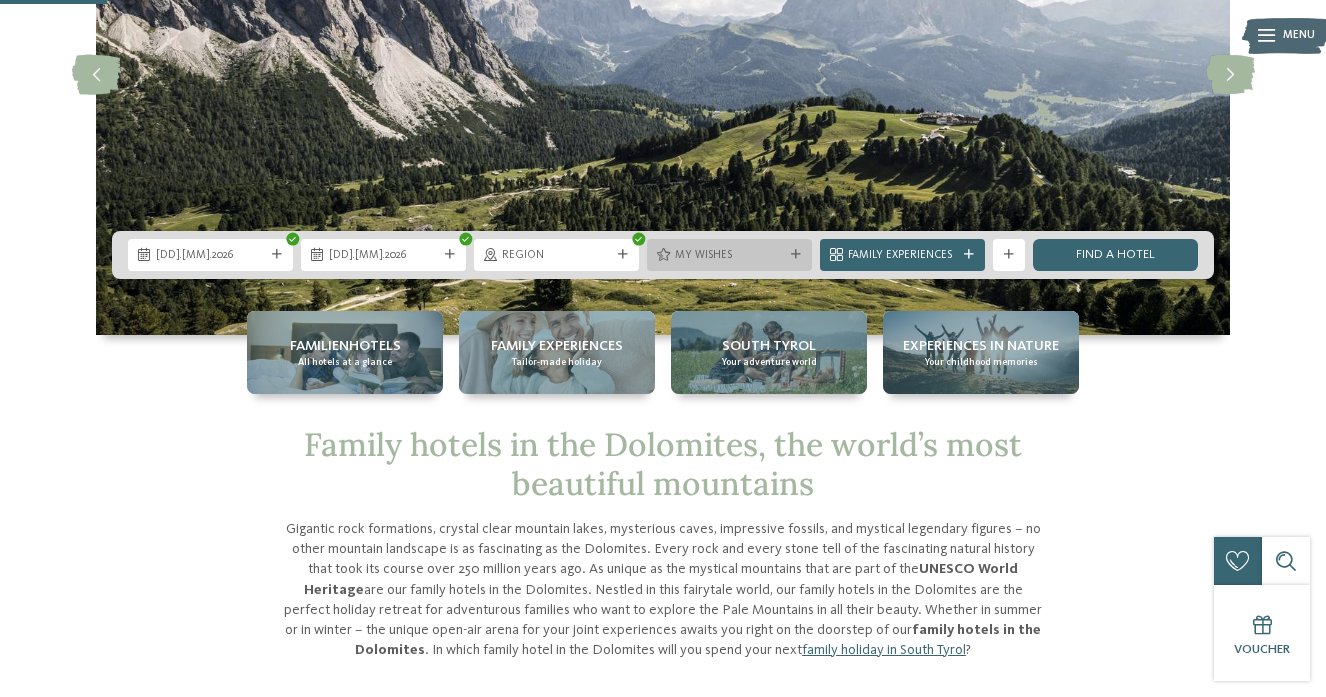 click on "My wishes" at bounding box center [729, 256] 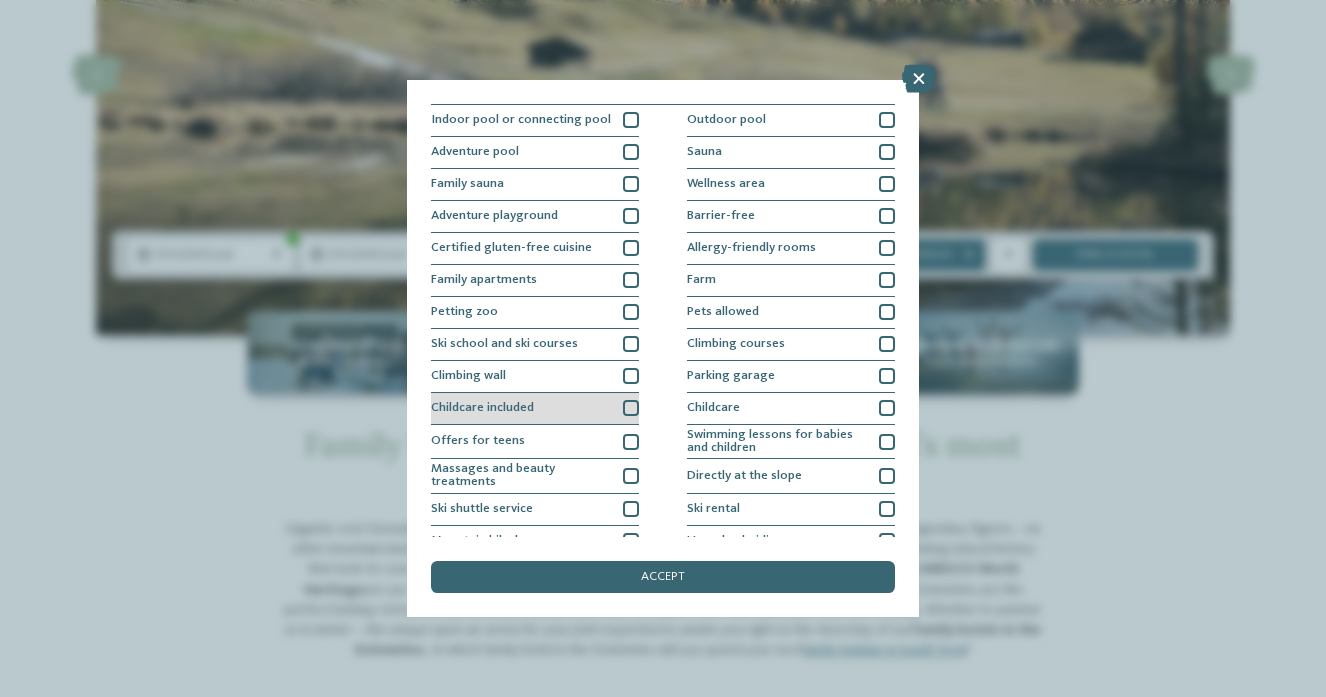 scroll, scrollTop: 0, scrollLeft: 0, axis: both 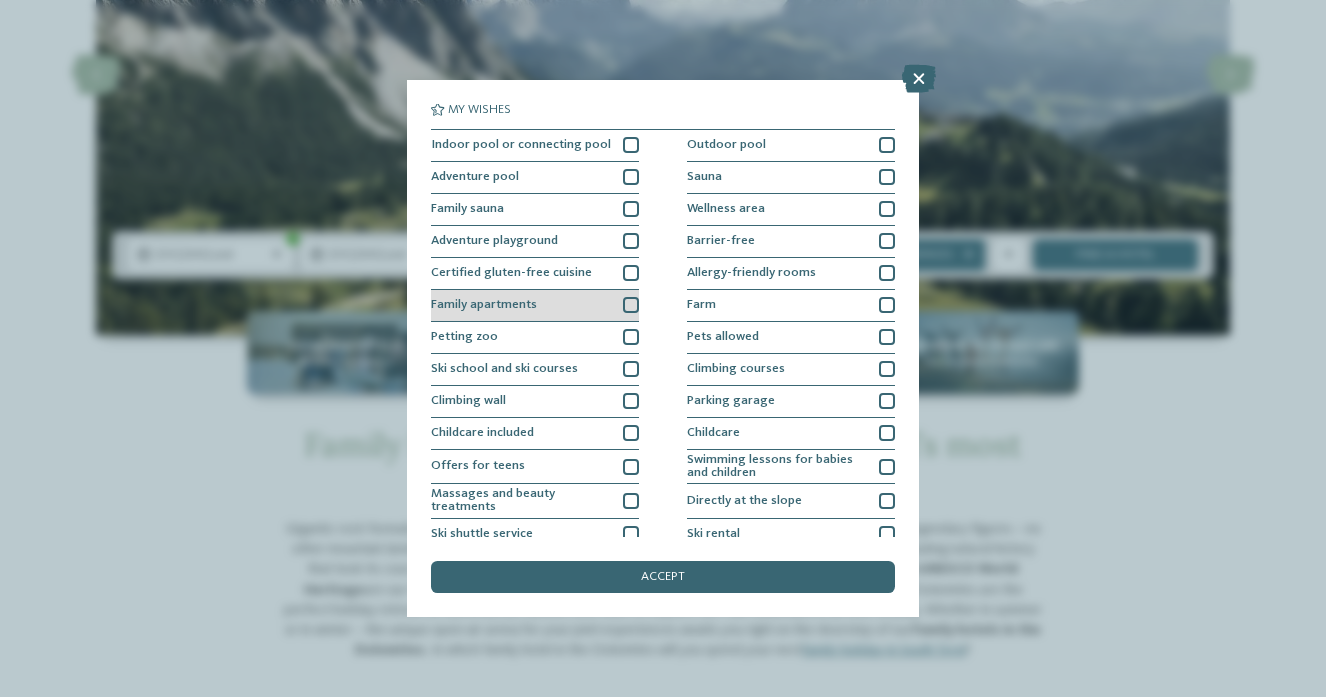click at bounding box center [631, 305] 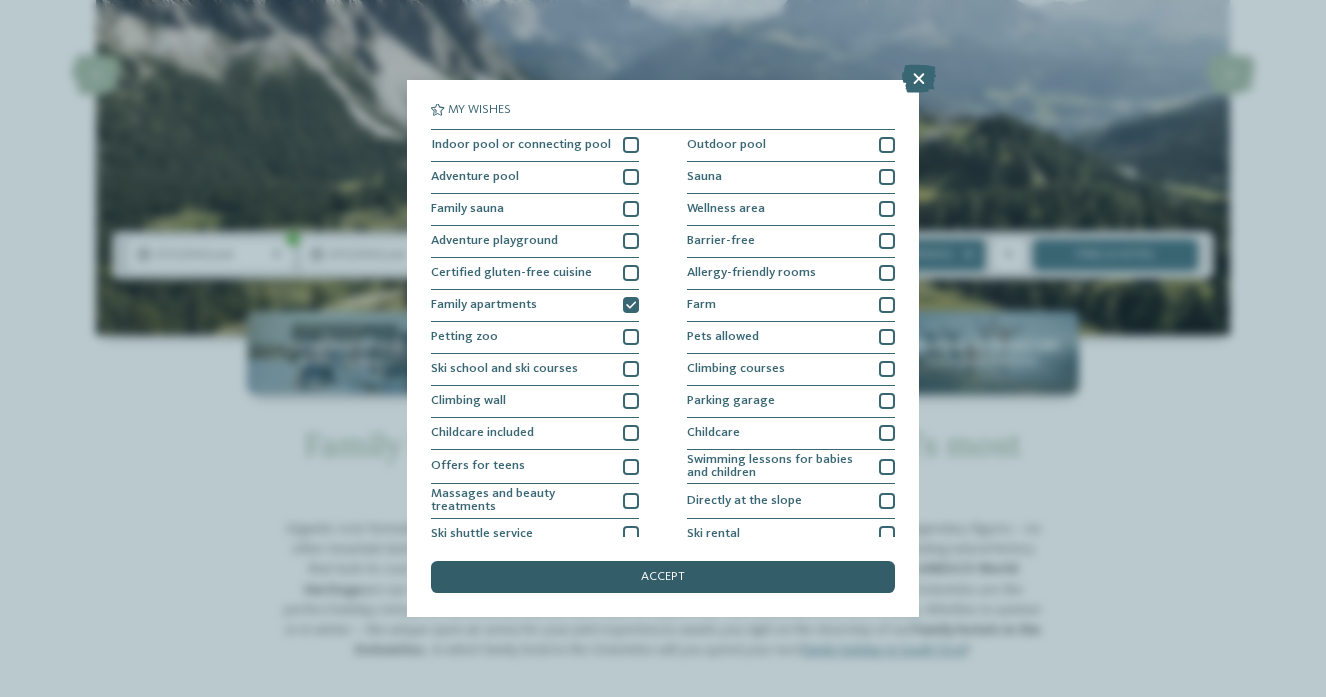 click on "accept" at bounding box center [663, 577] 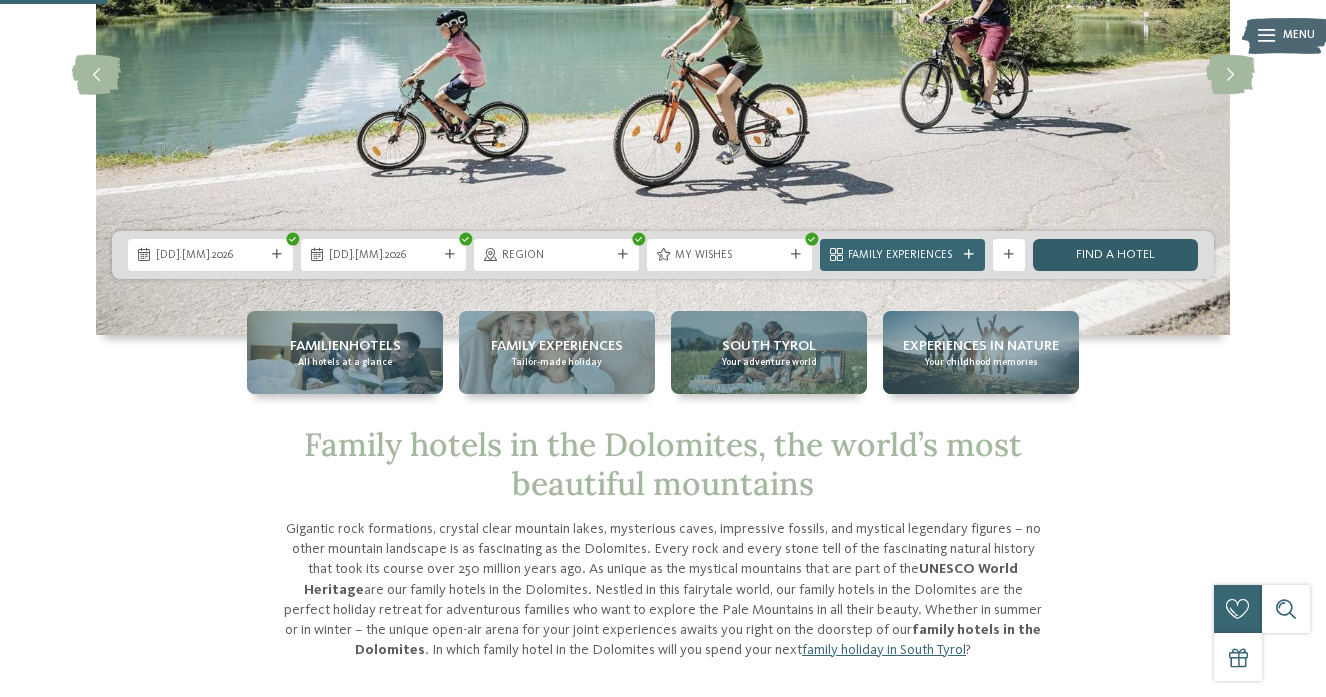 click on "Find a hotel" at bounding box center (1115, 255) 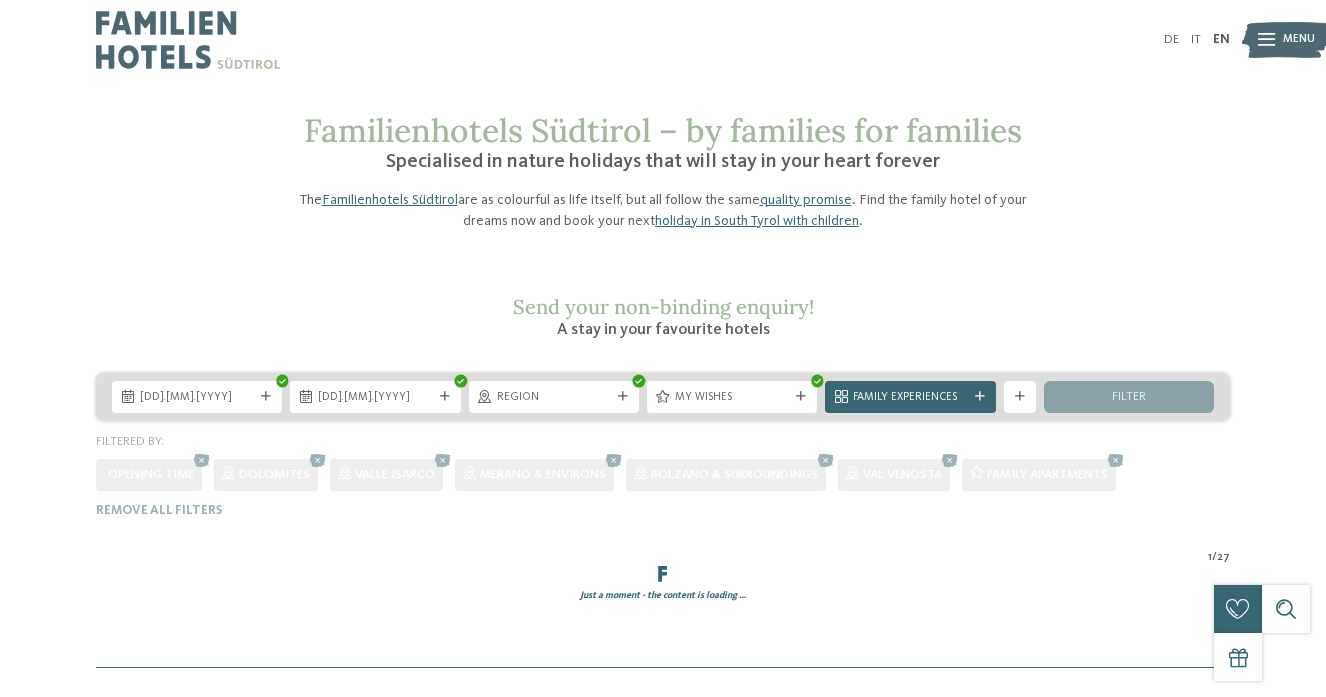 scroll, scrollTop: 0, scrollLeft: 0, axis: both 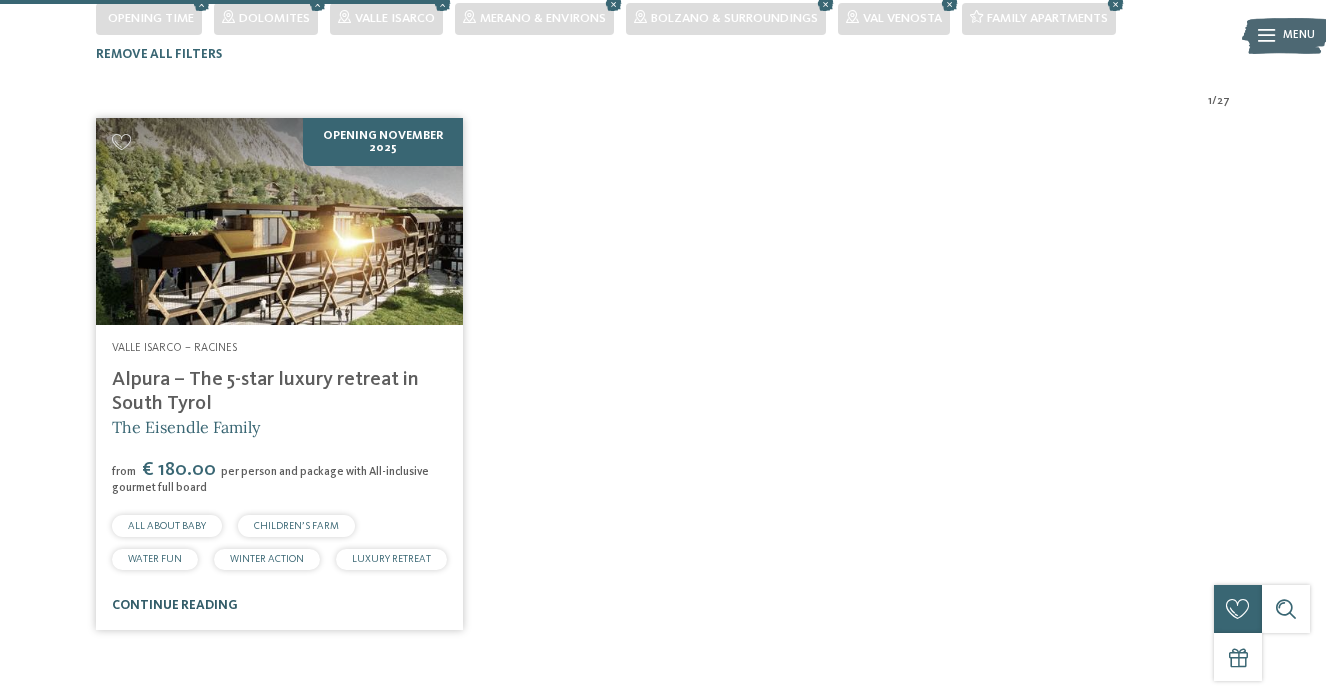 click on "continue reading" at bounding box center [175, 605] 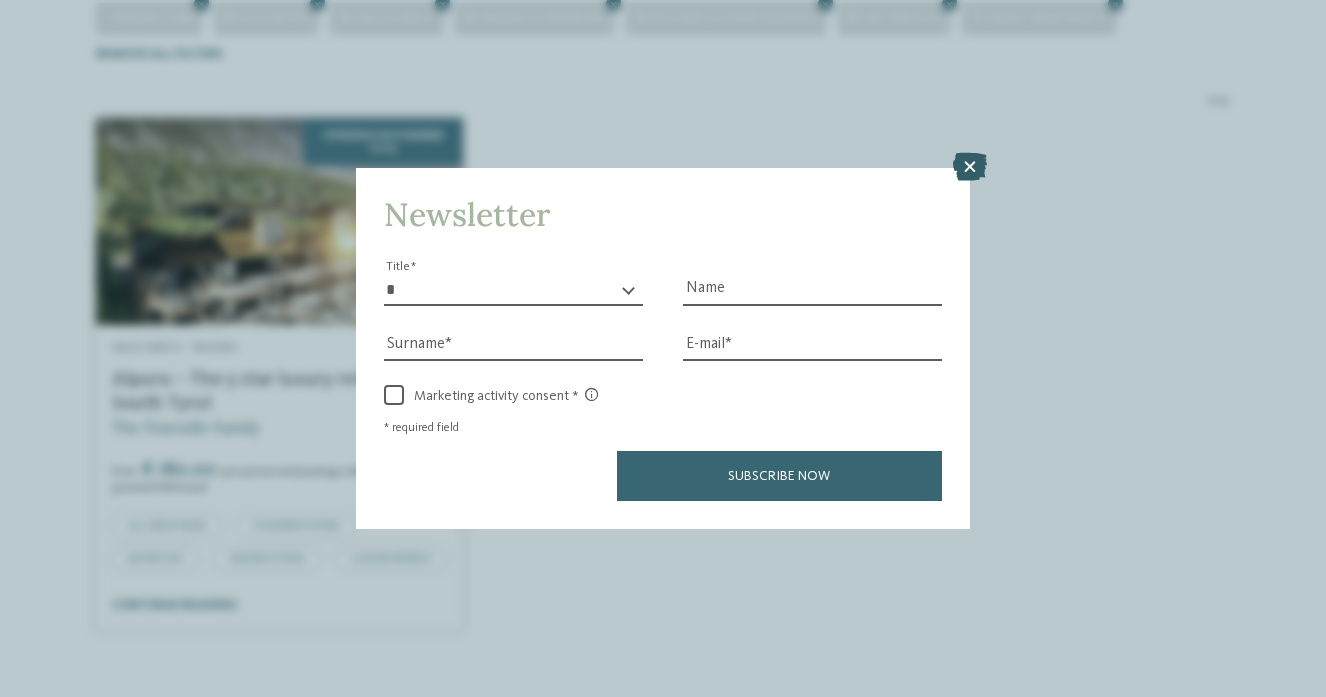 click at bounding box center [970, 167] 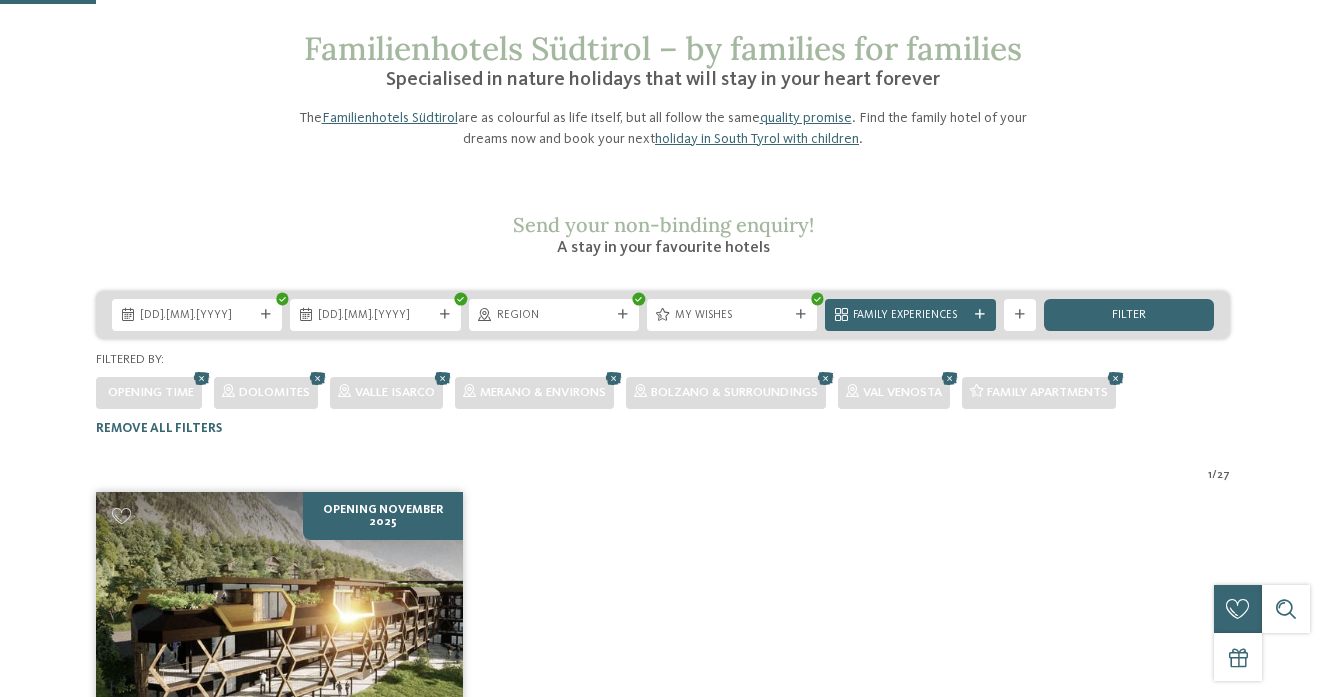 scroll, scrollTop: 47, scrollLeft: 0, axis: vertical 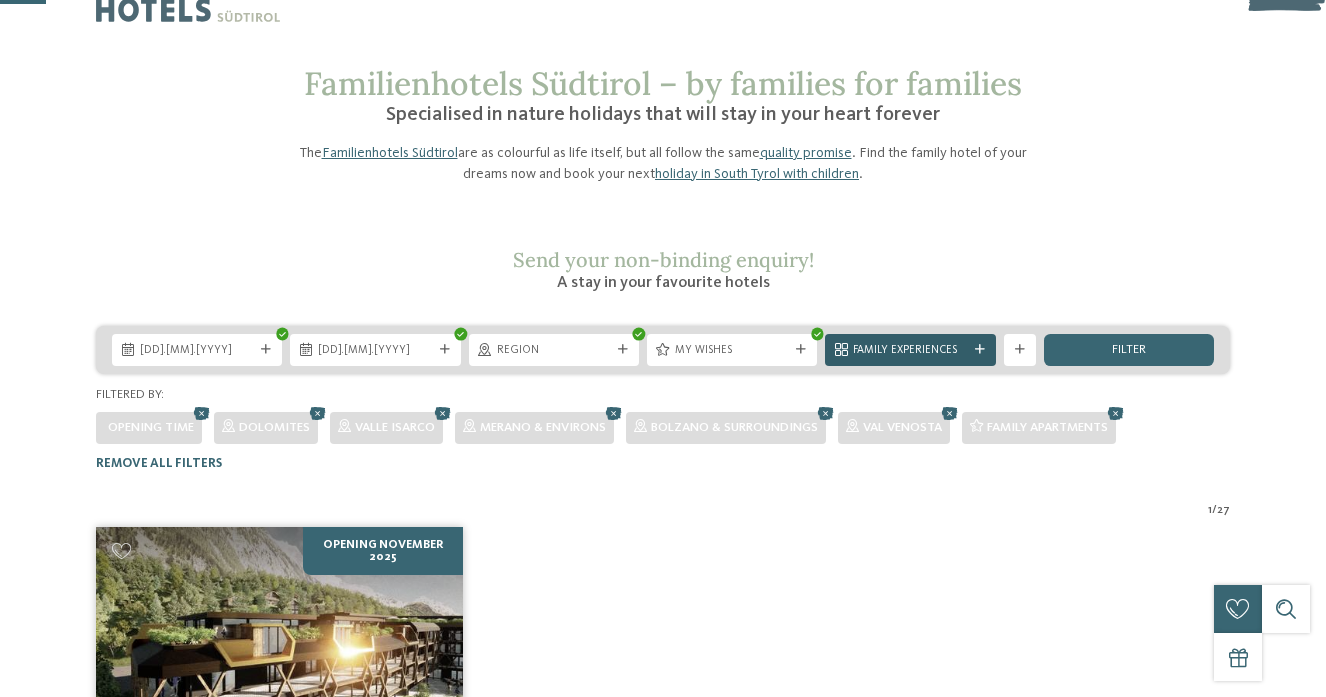 click at bounding box center (980, 350) 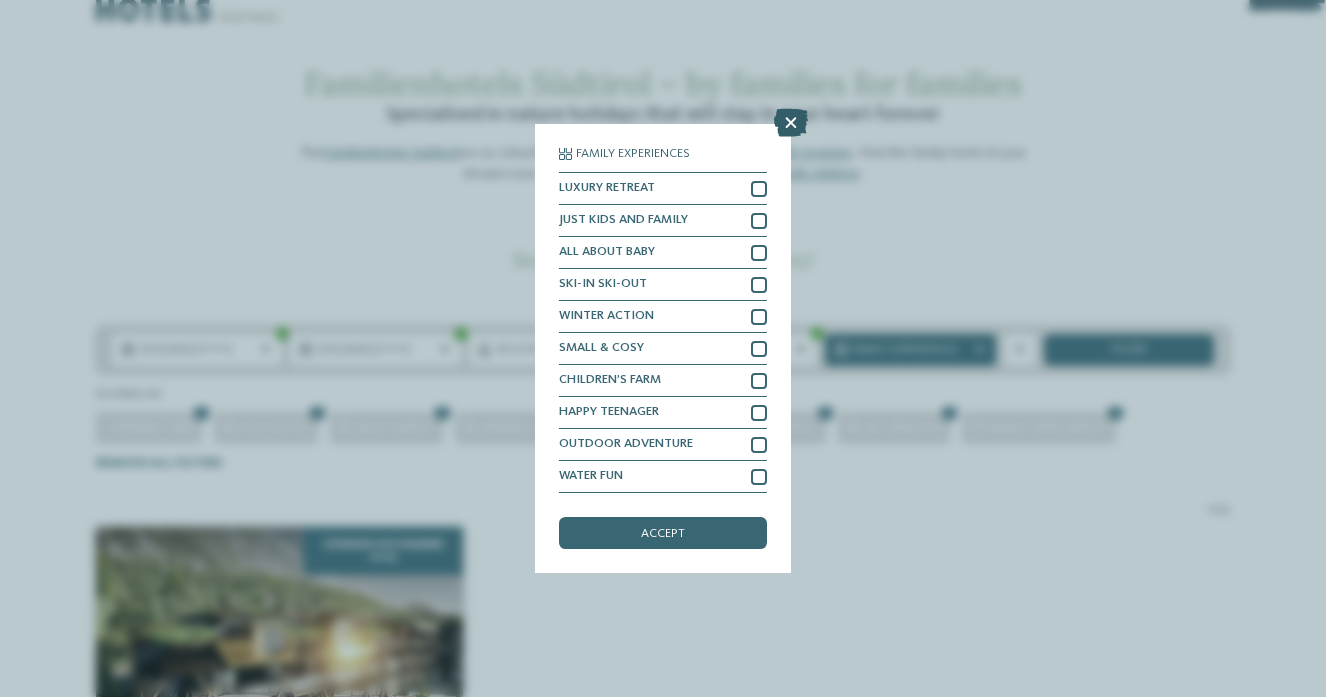 click at bounding box center (791, 123) 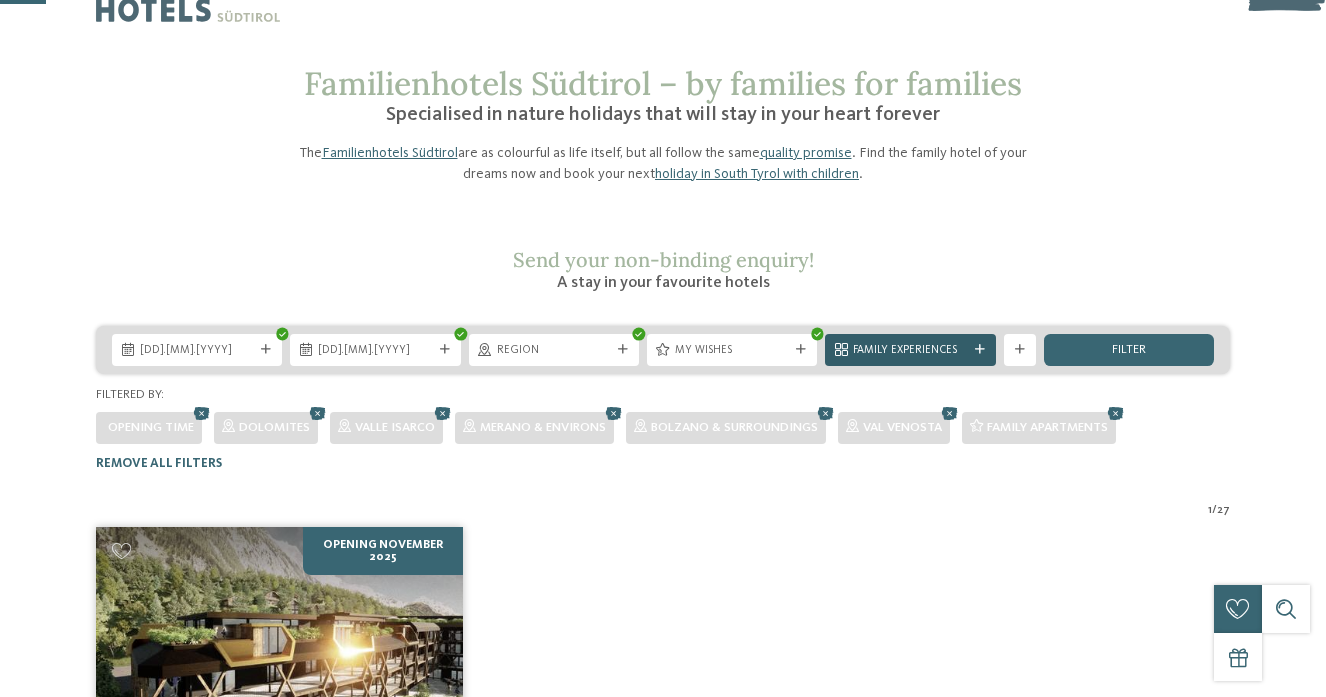 click on "Family Experiences" at bounding box center [910, 351] 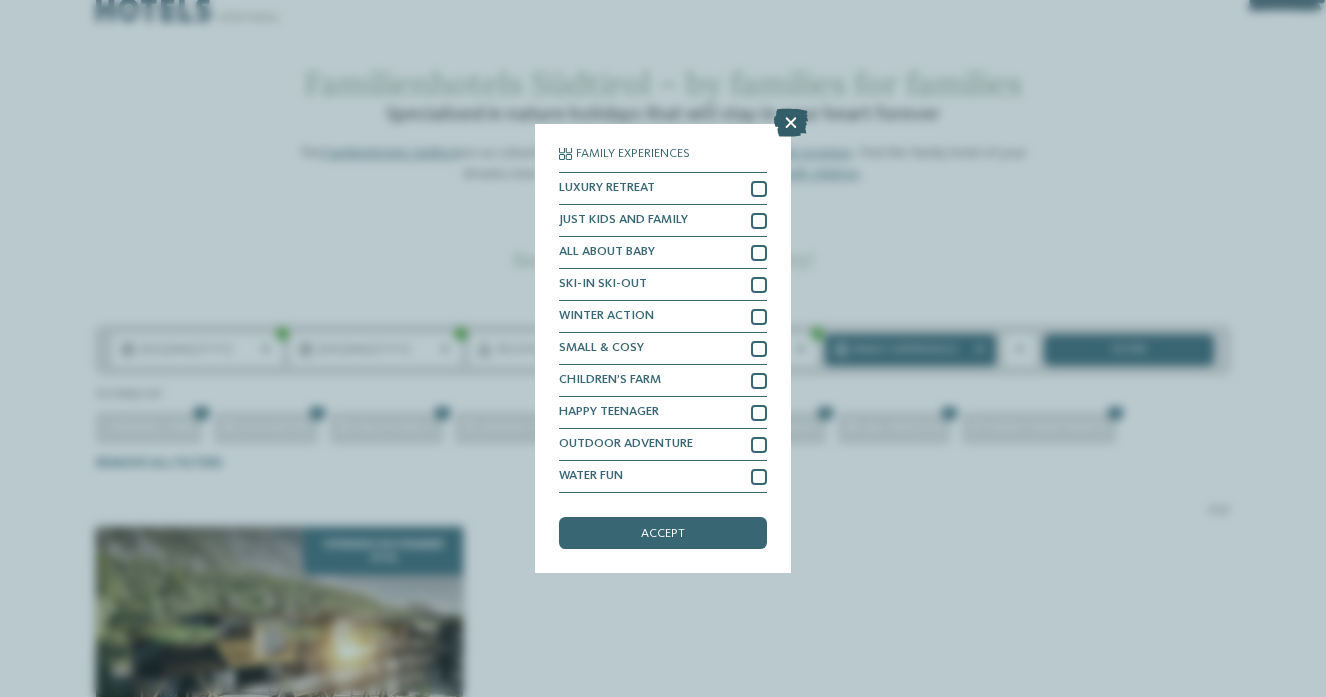 click at bounding box center [791, 123] 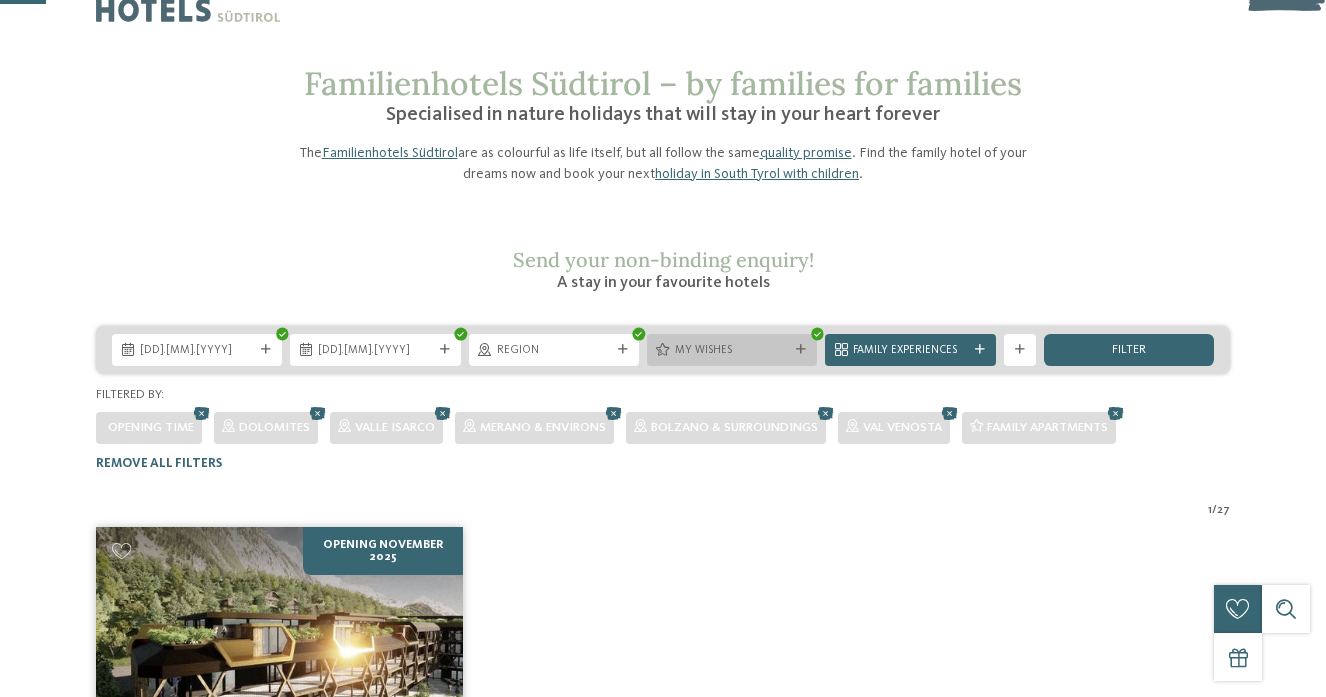 click on "My wishes" at bounding box center (732, 350) 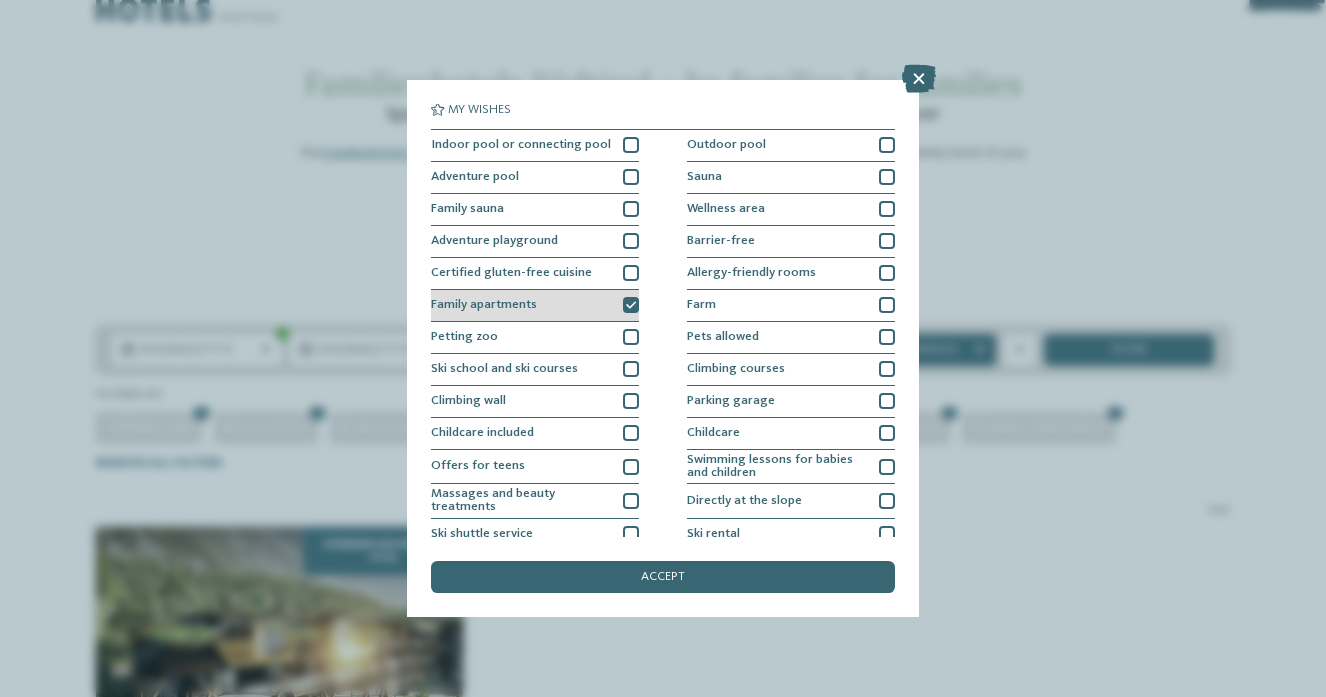 click at bounding box center (631, 305) 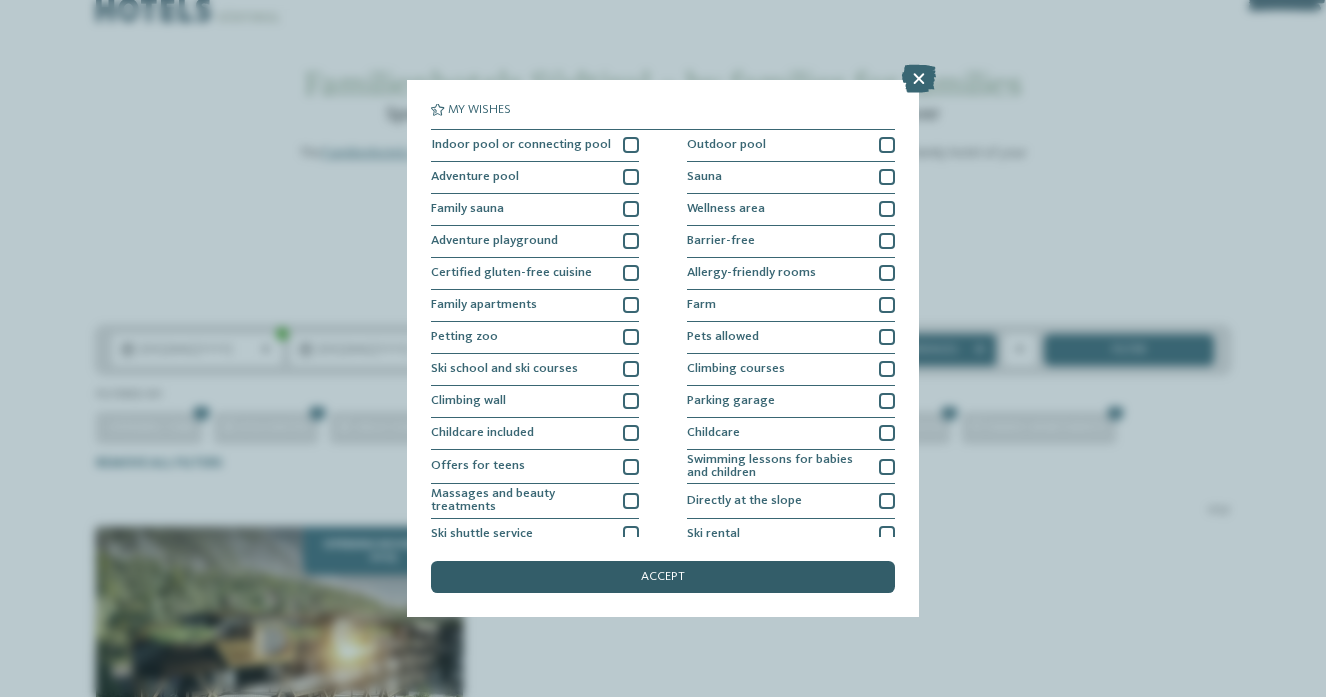 click on "accept" at bounding box center [663, 577] 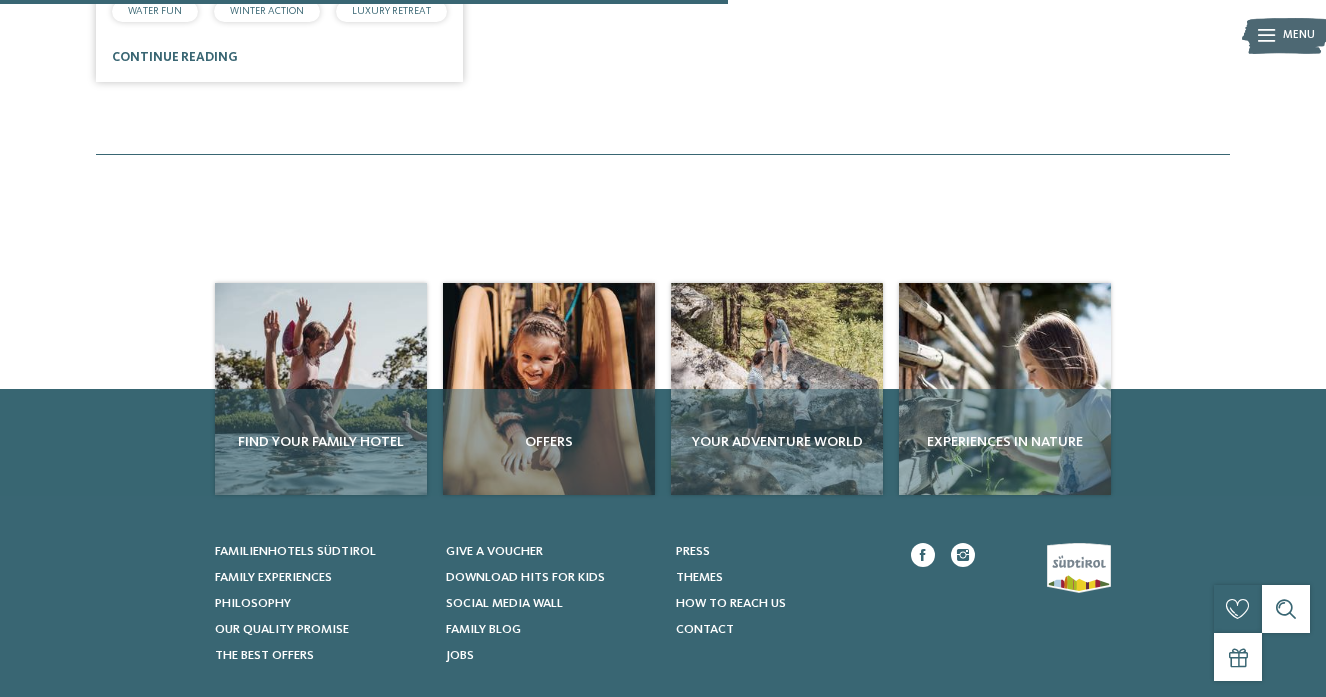 scroll, scrollTop: 0, scrollLeft: 0, axis: both 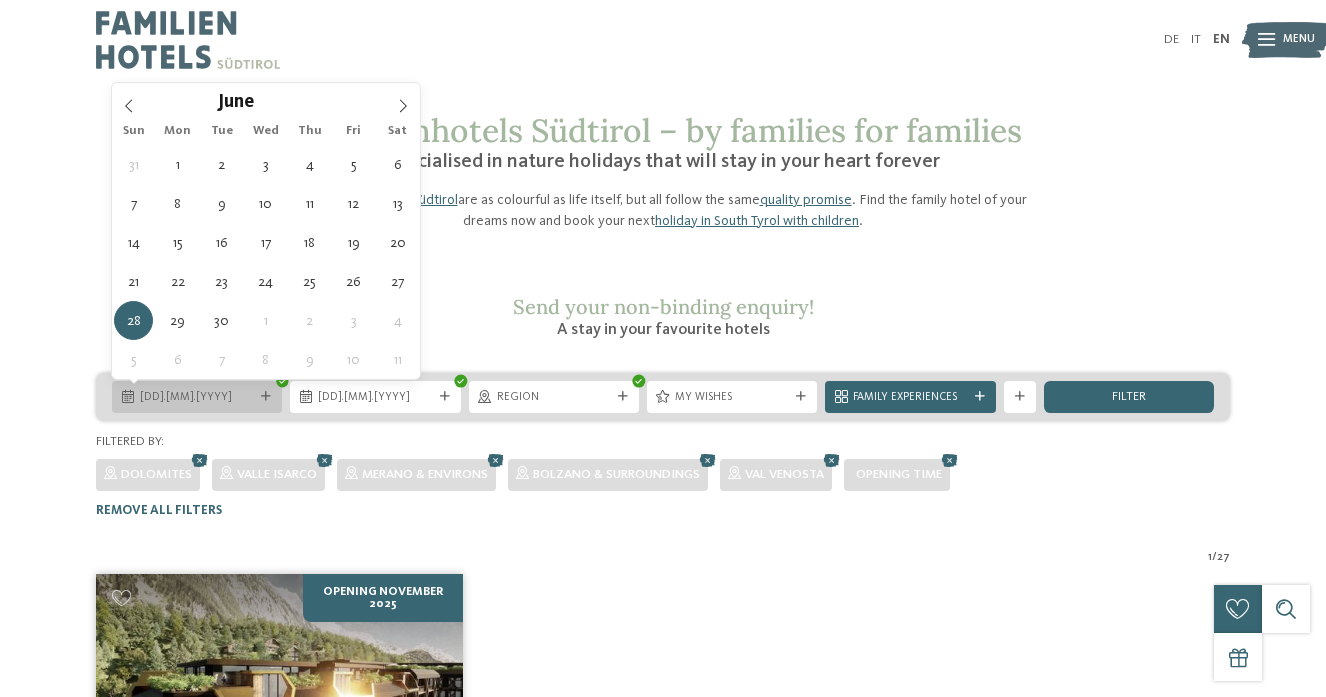 click at bounding box center [266, 397] 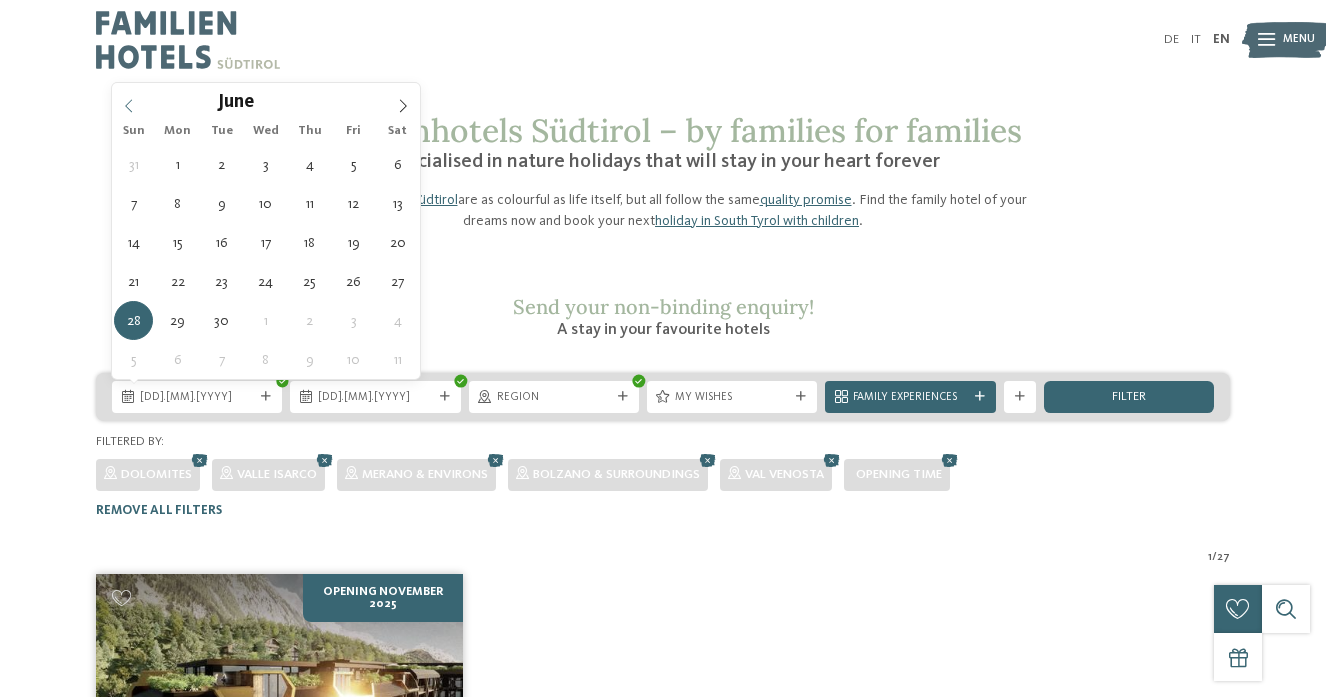 click 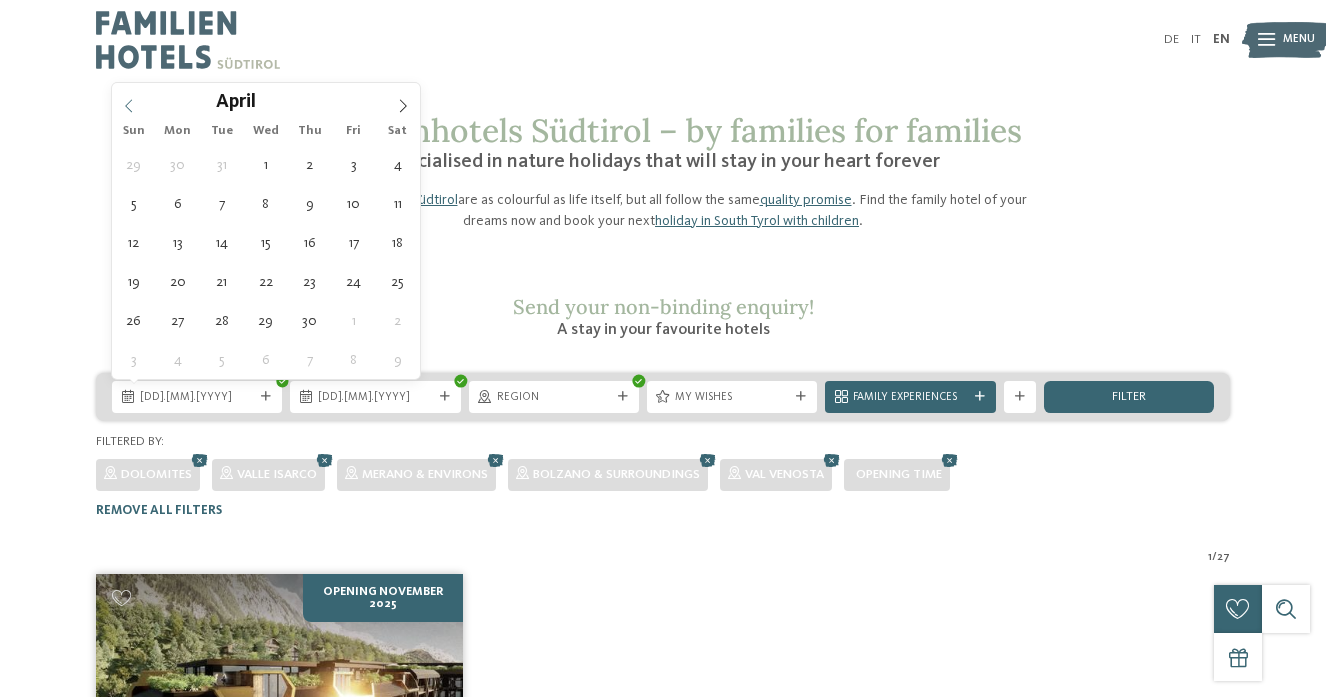 click 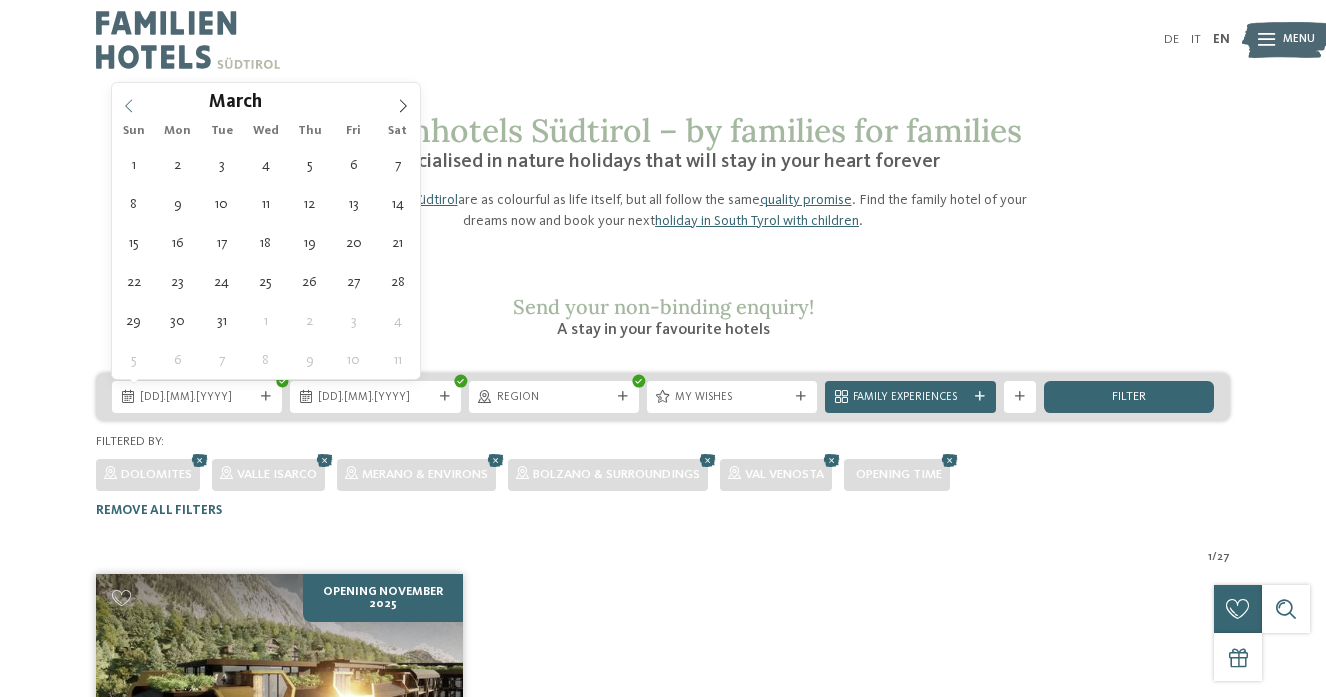 click 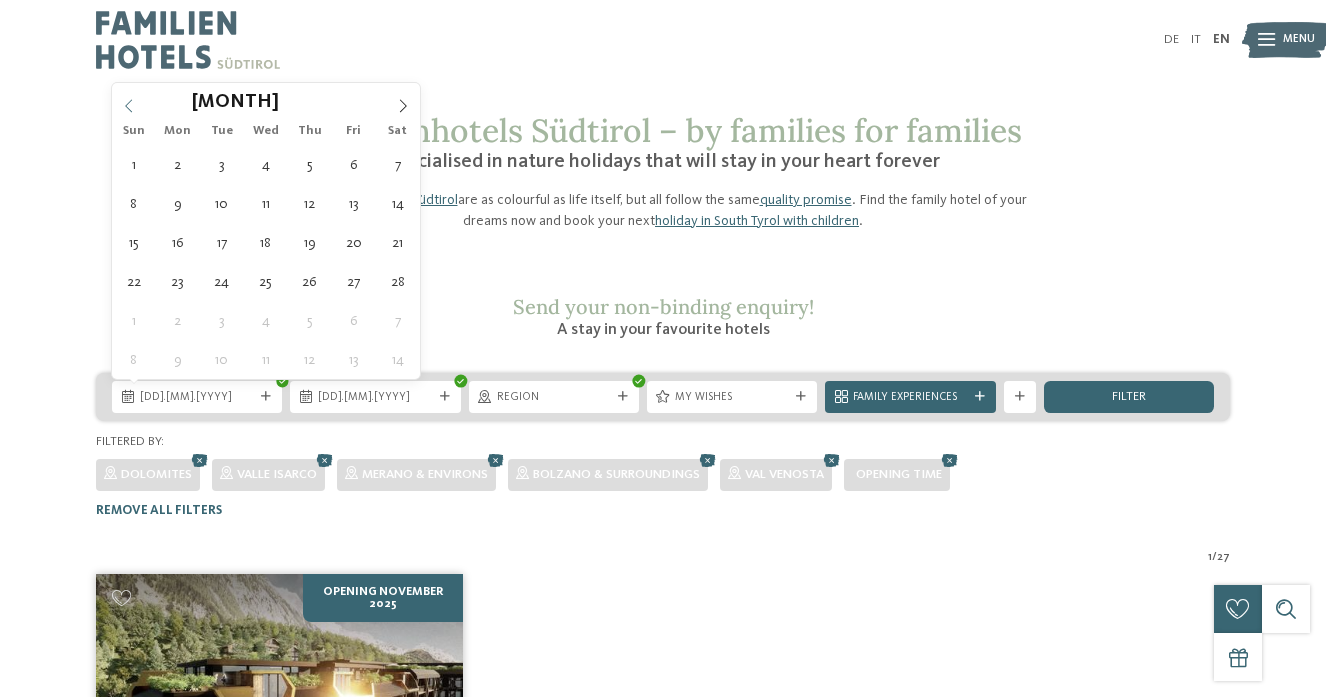 click 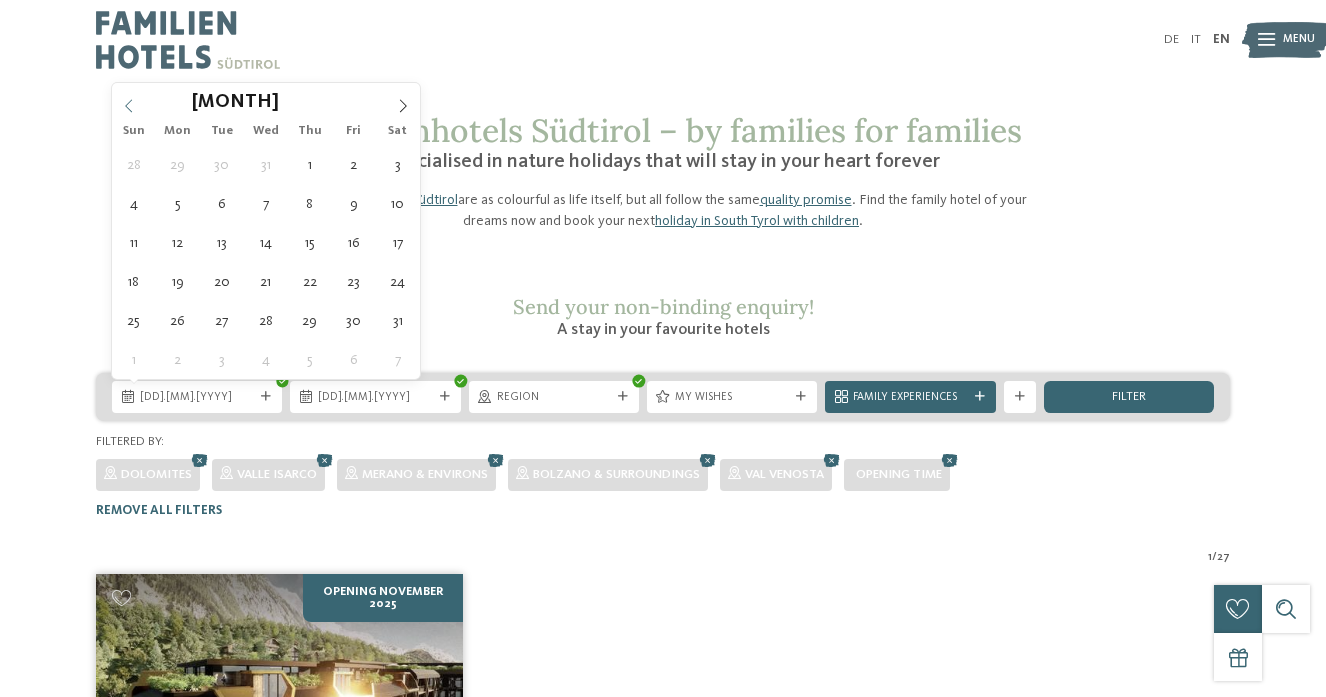 click 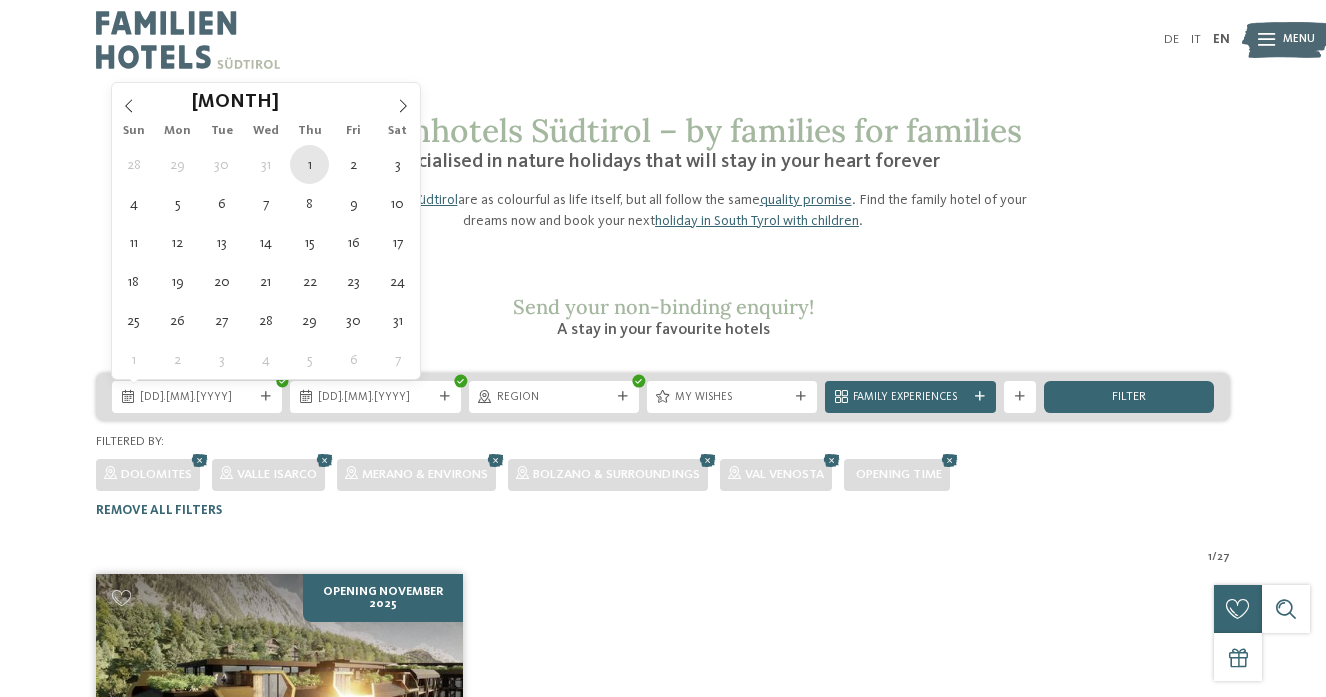 type on "[DD].[MM].[YYYY]" 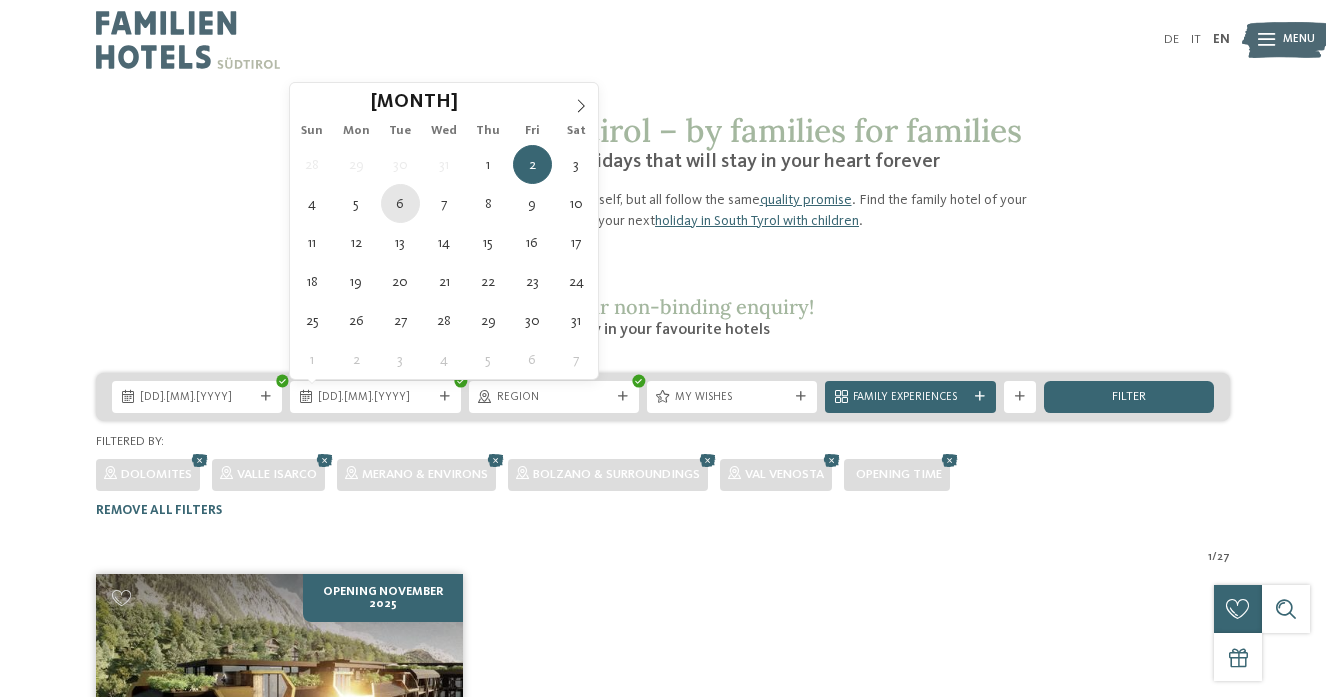 type on "[DD].[MM].[YYYY]" 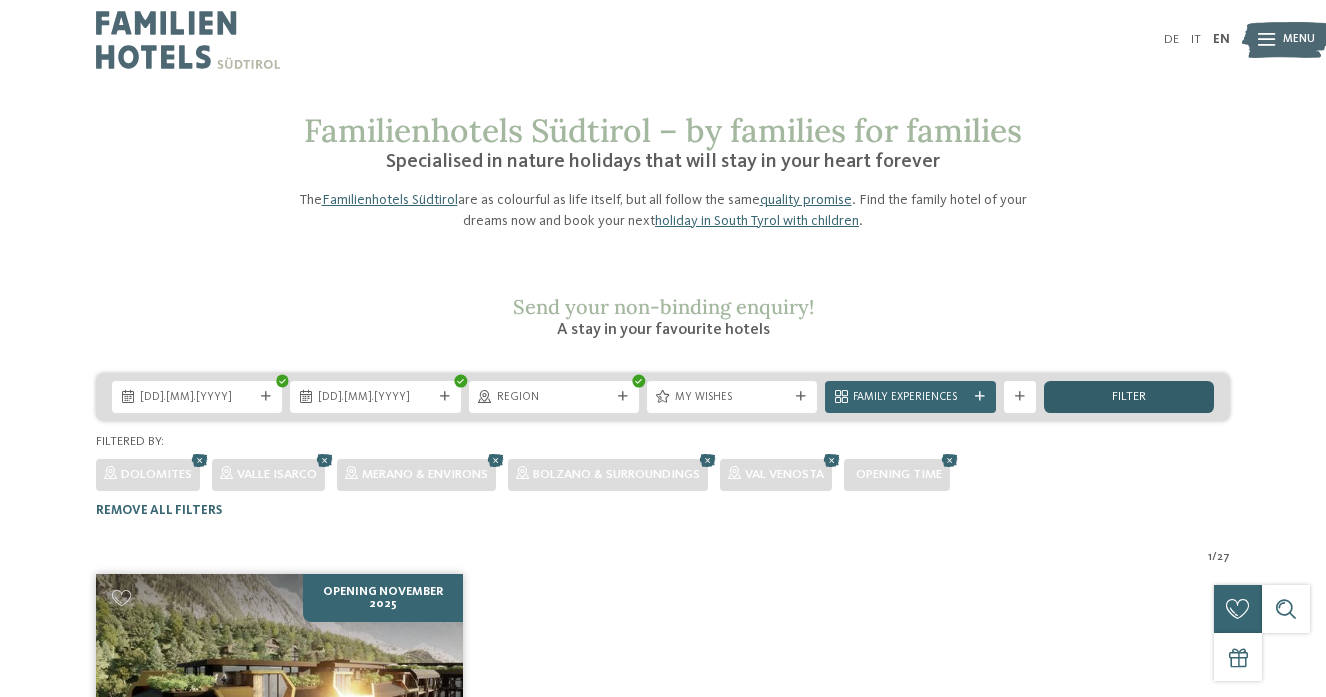 click on "filter" at bounding box center (1129, 397) 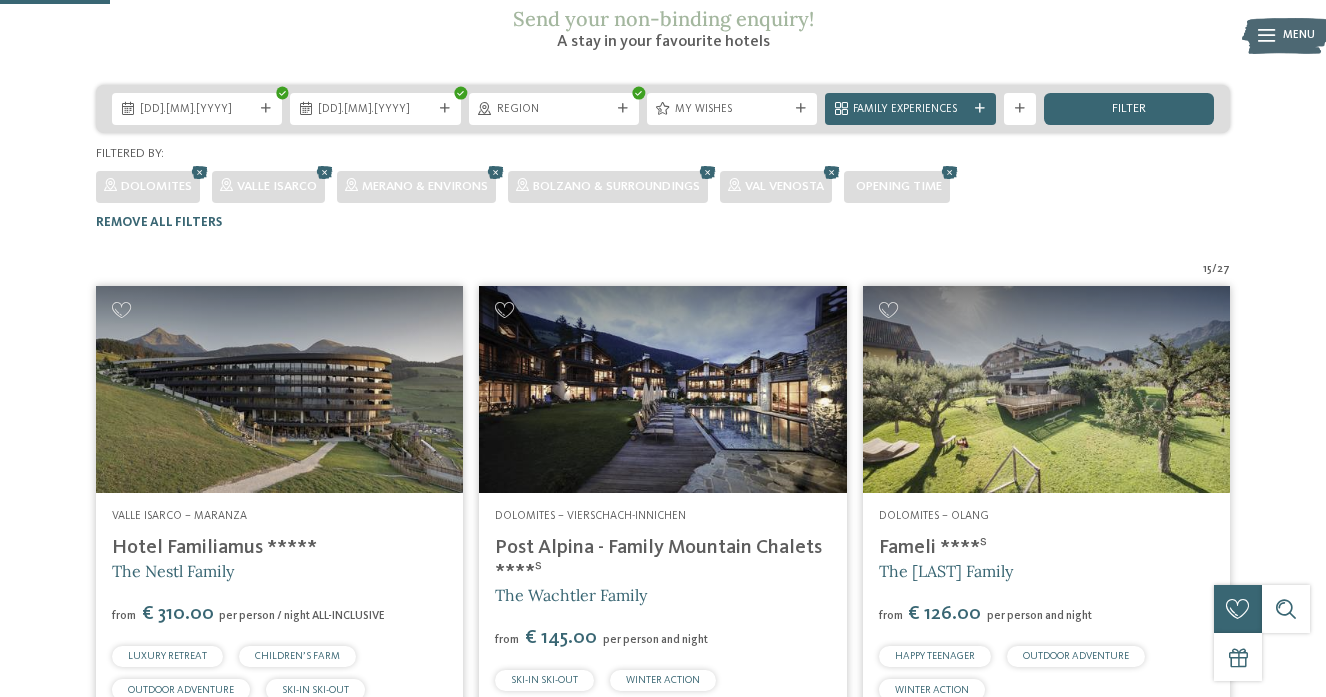 scroll, scrollTop: 287, scrollLeft: 0, axis: vertical 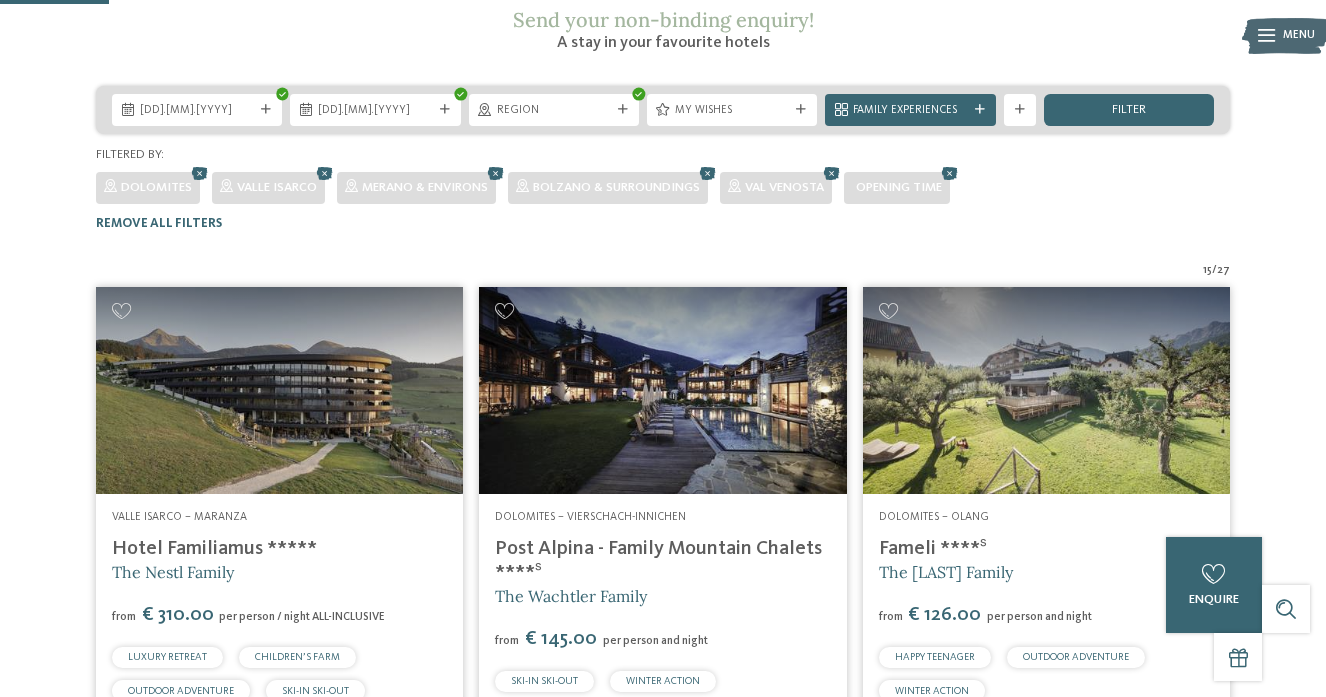 click on "Post Alpina - Family Mountain Chalets ****ˢ" at bounding box center (658, 561) 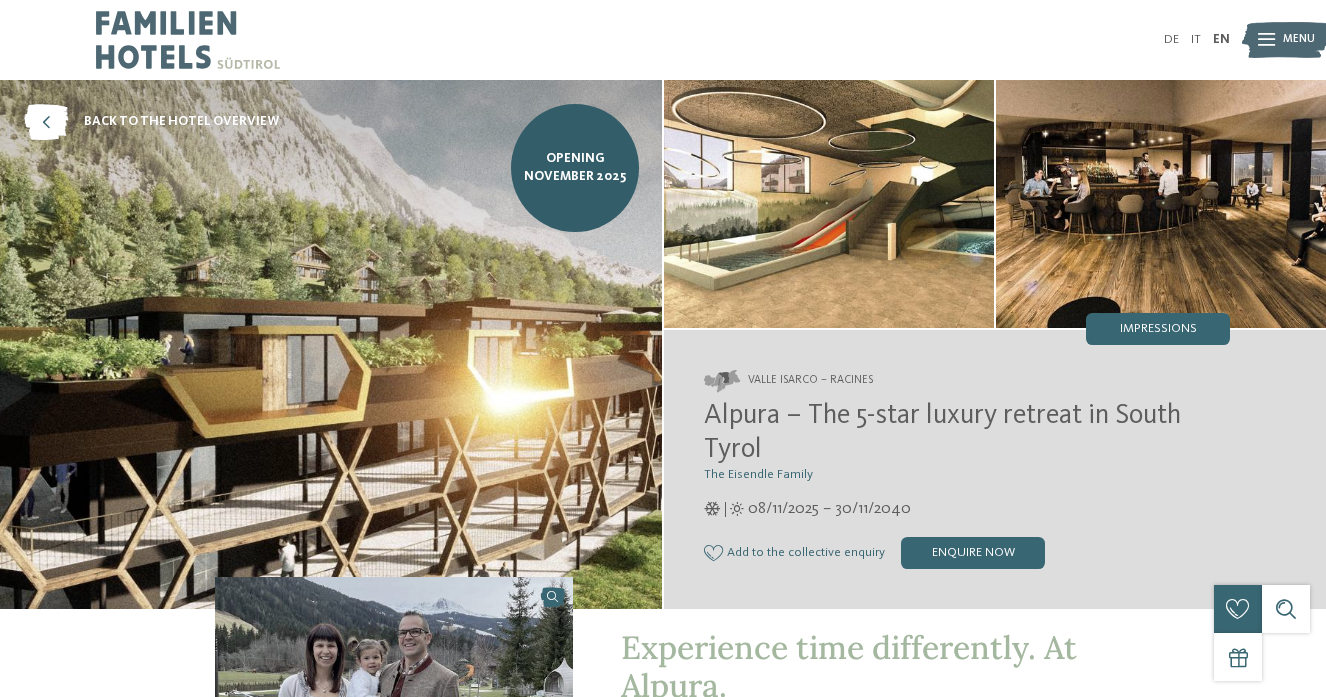 scroll, scrollTop: 0, scrollLeft: 0, axis: both 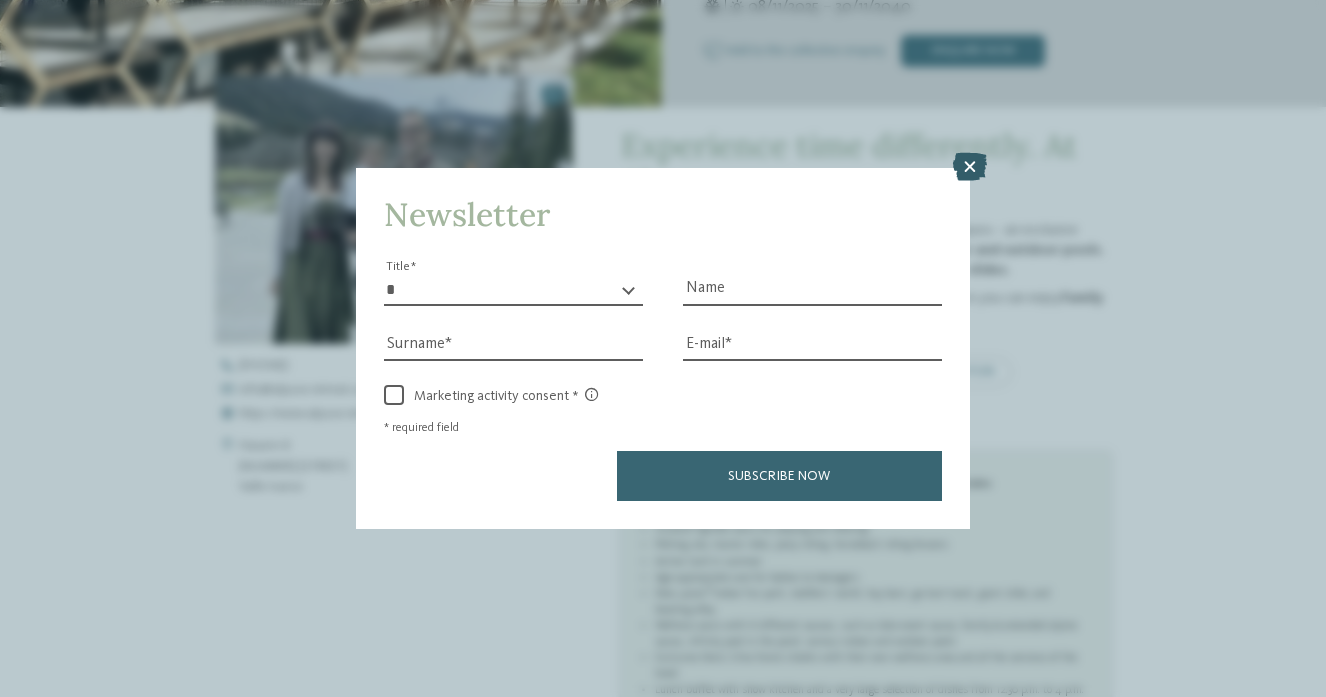click at bounding box center (970, 167) 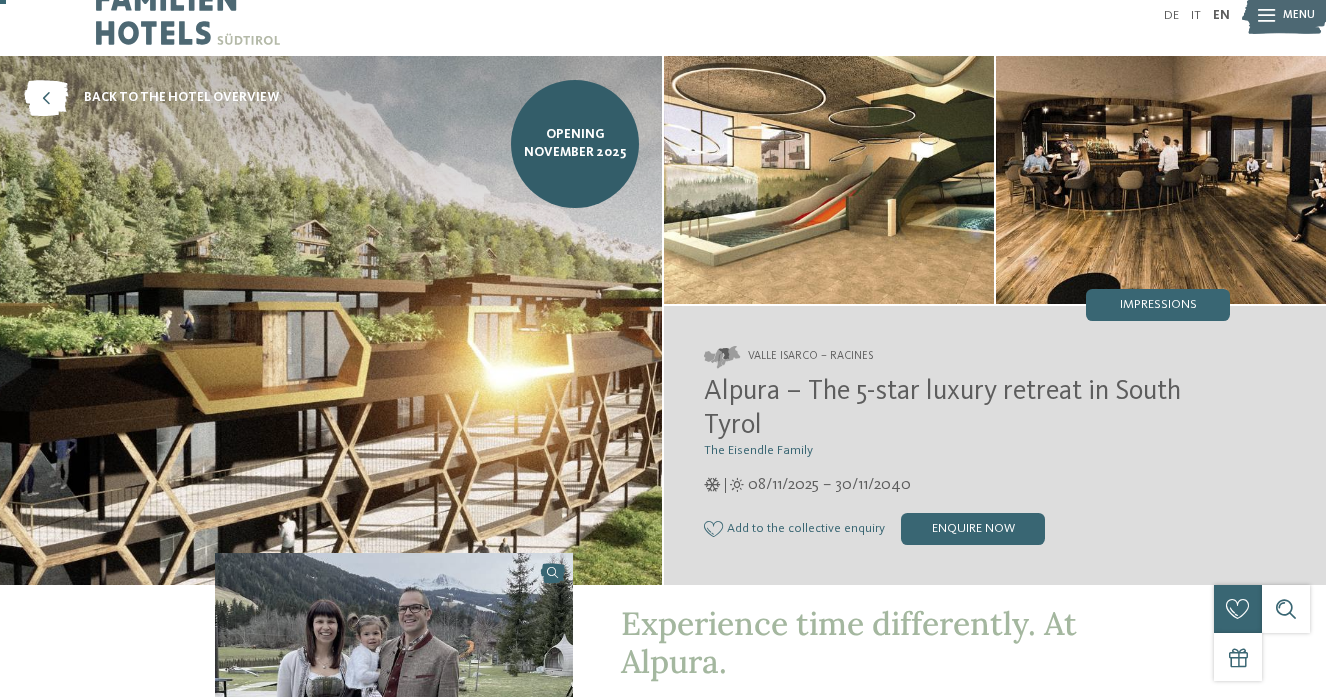 scroll, scrollTop: 0, scrollLeft: 0, axis: both 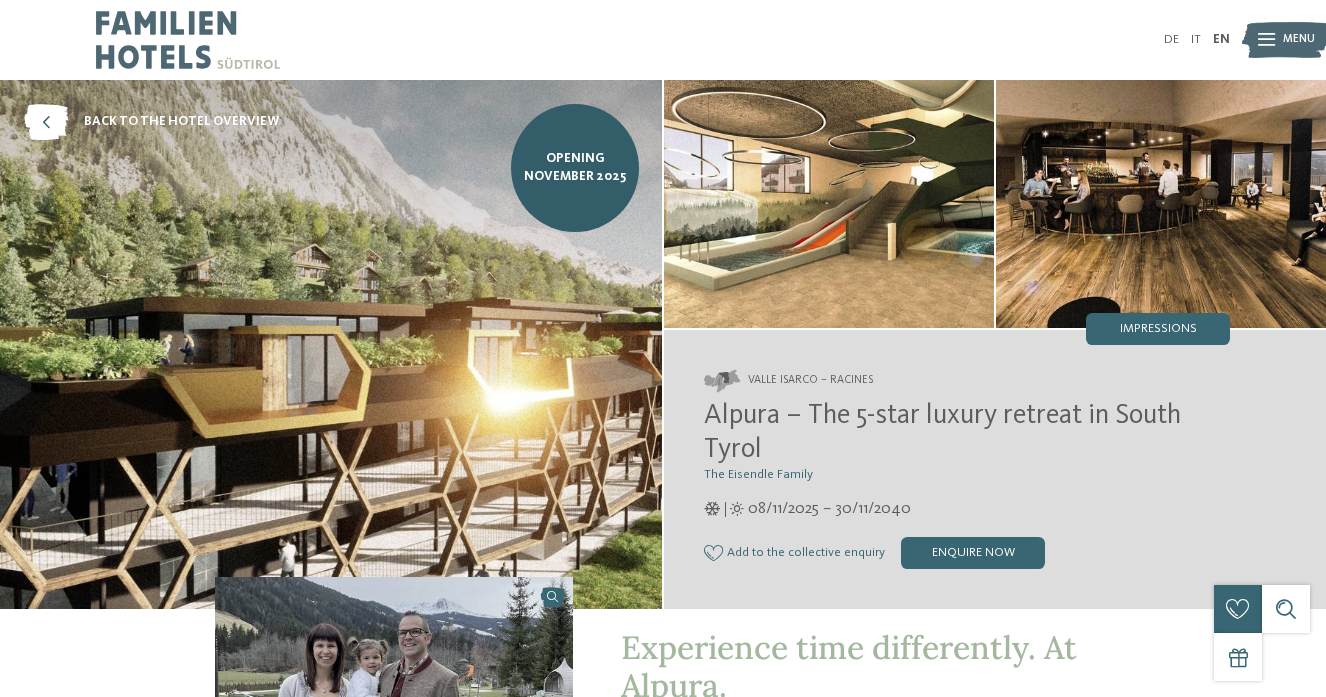 click at bounding box center [1286, 40] 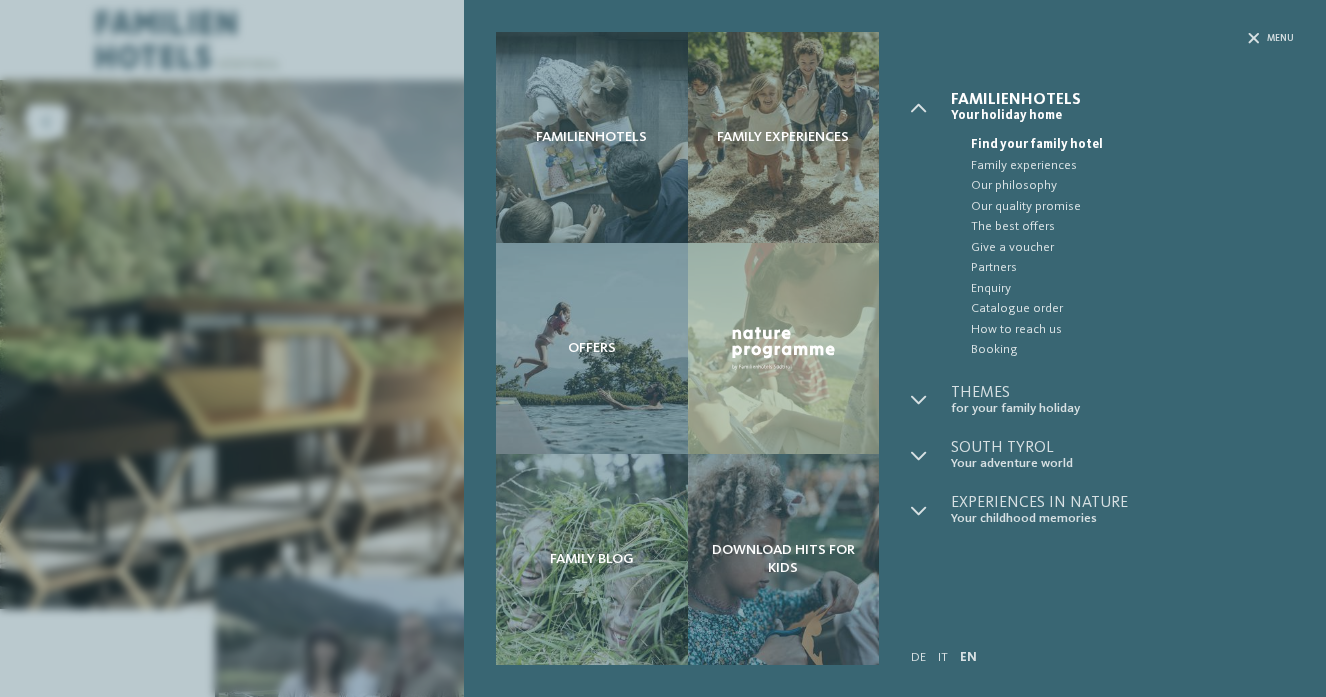 click on "Familienhotels
Family experiences
Offers" at bounding box center [663, 348] 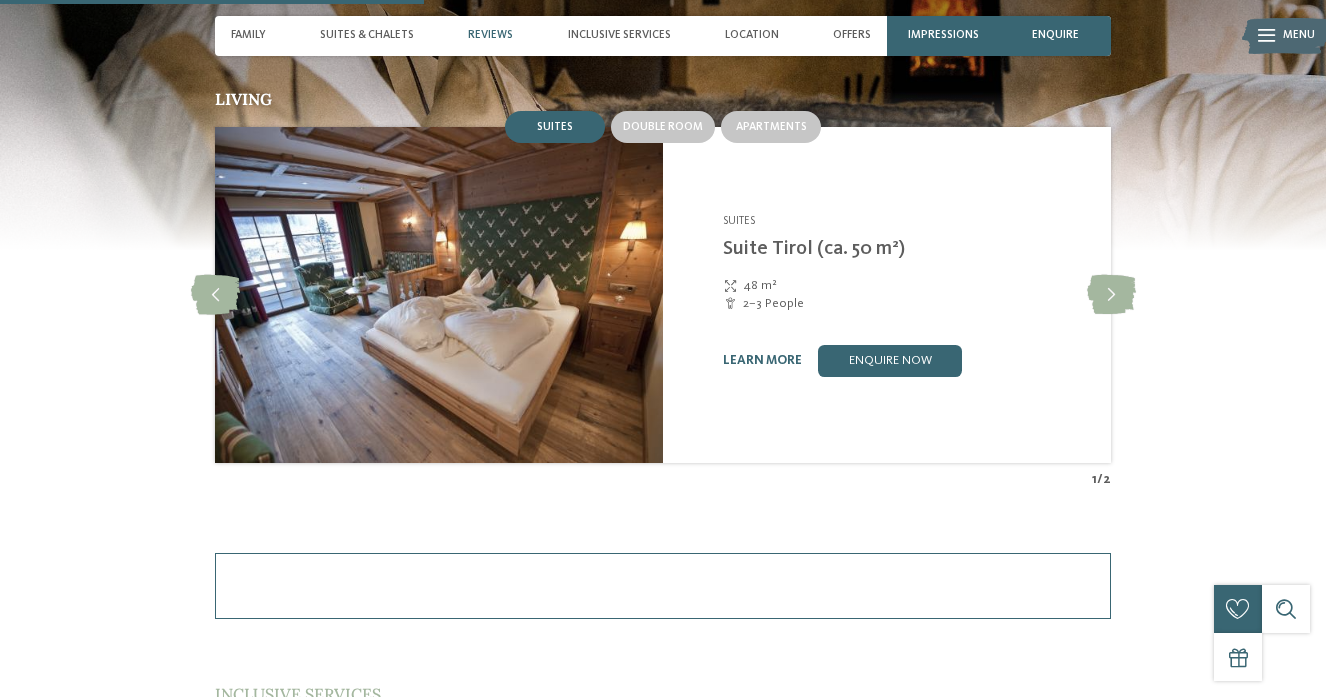 scroll, scrollTop: 1672, scrollLeft: 0, axis: vertical 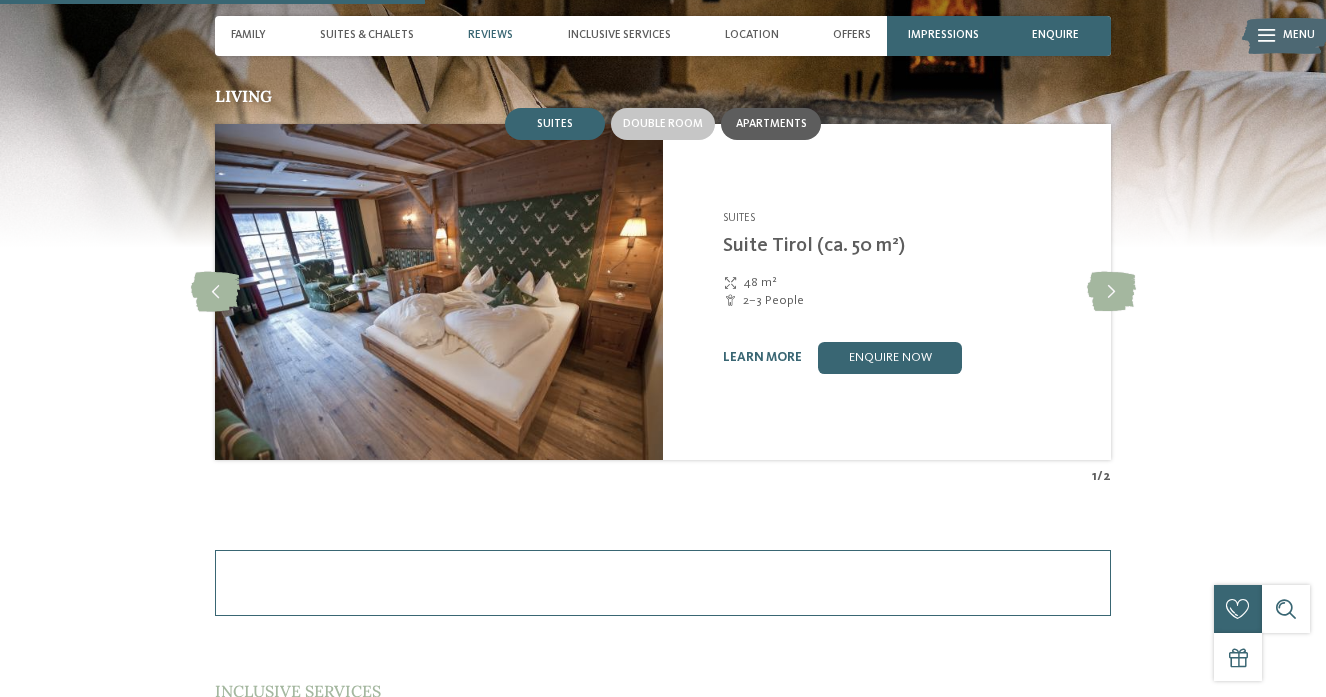 click on "Apartments" at bounding box center [771, 124] 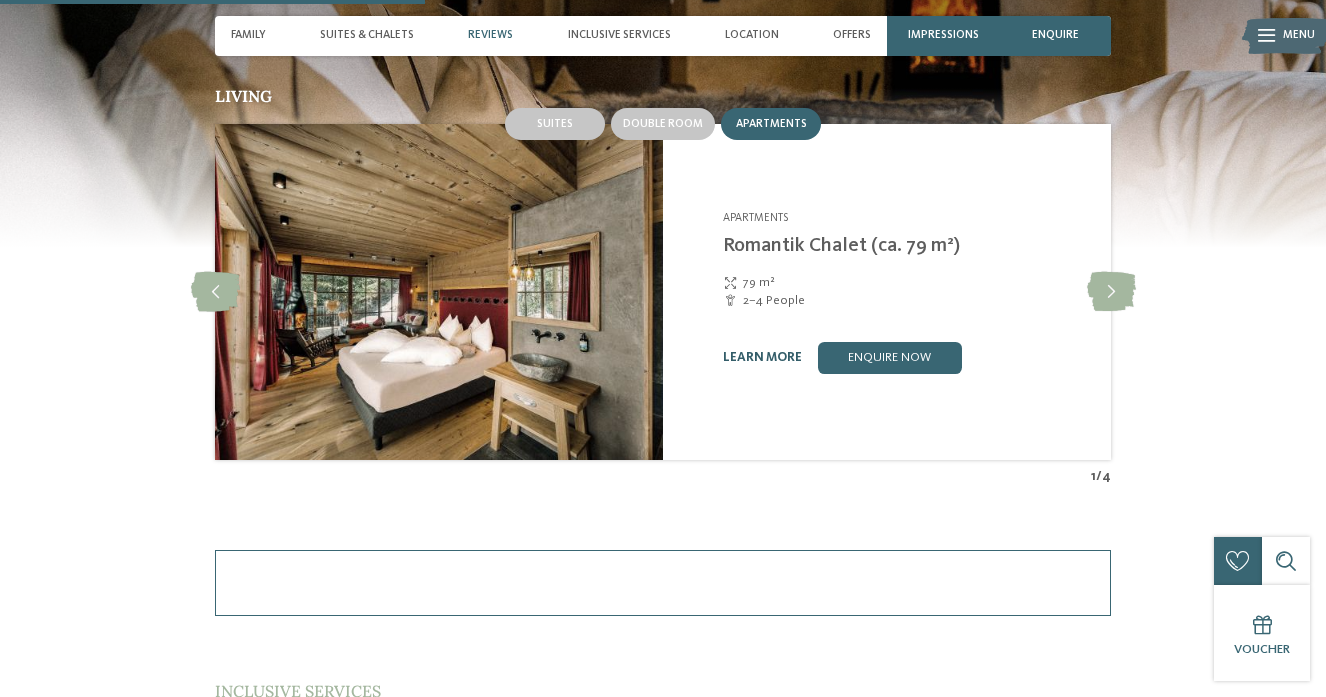click on "learn more" at bounding box center [762, 357] 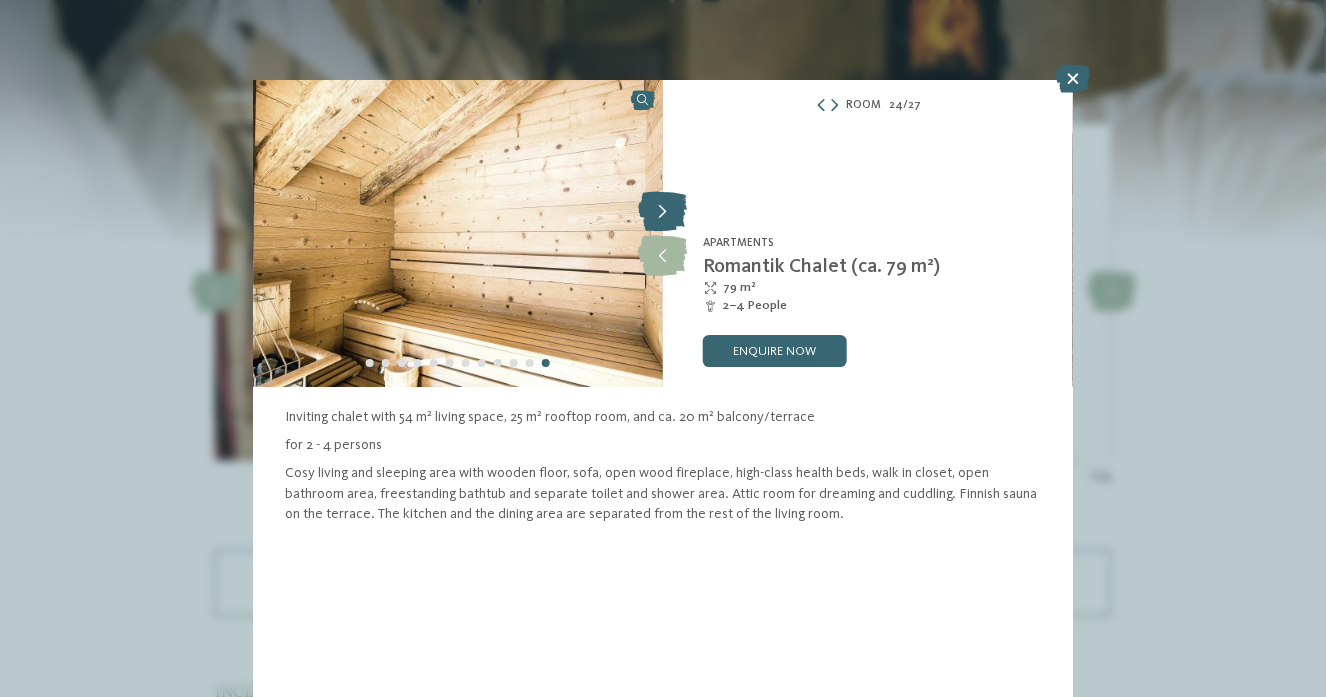 click at bounding box center [662, 212] 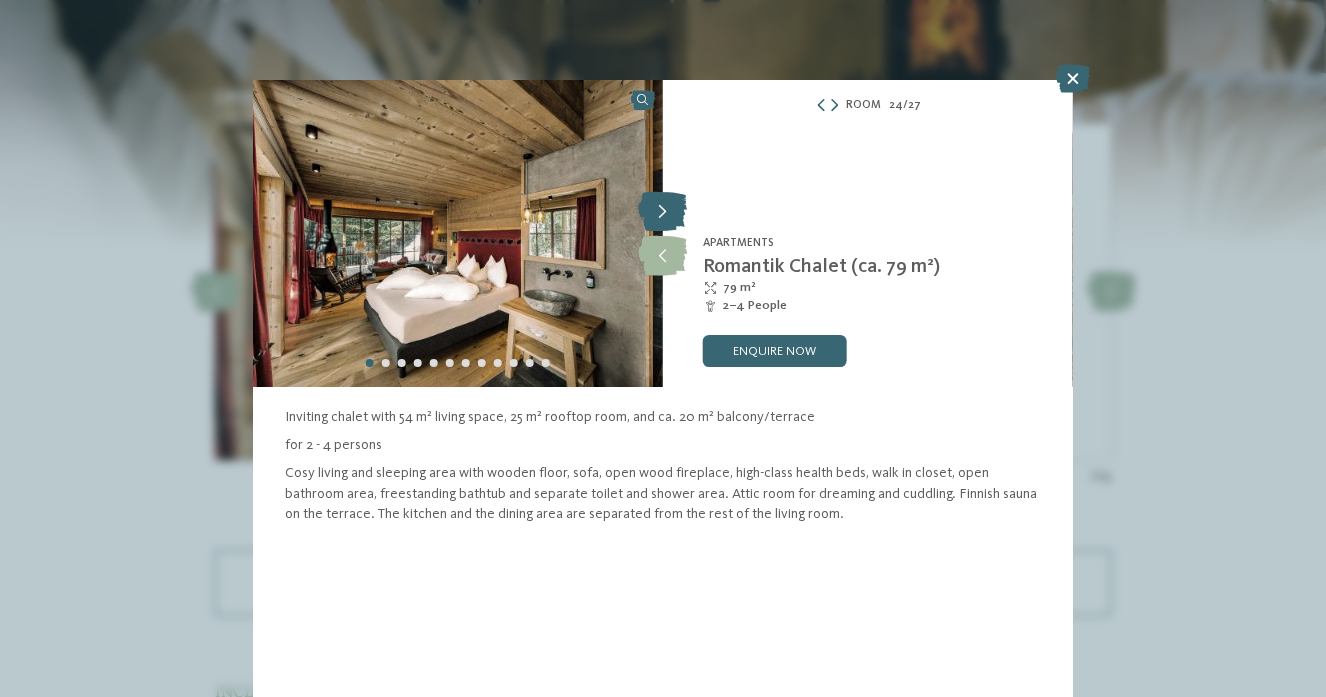 click at bounding box center (662, 212) 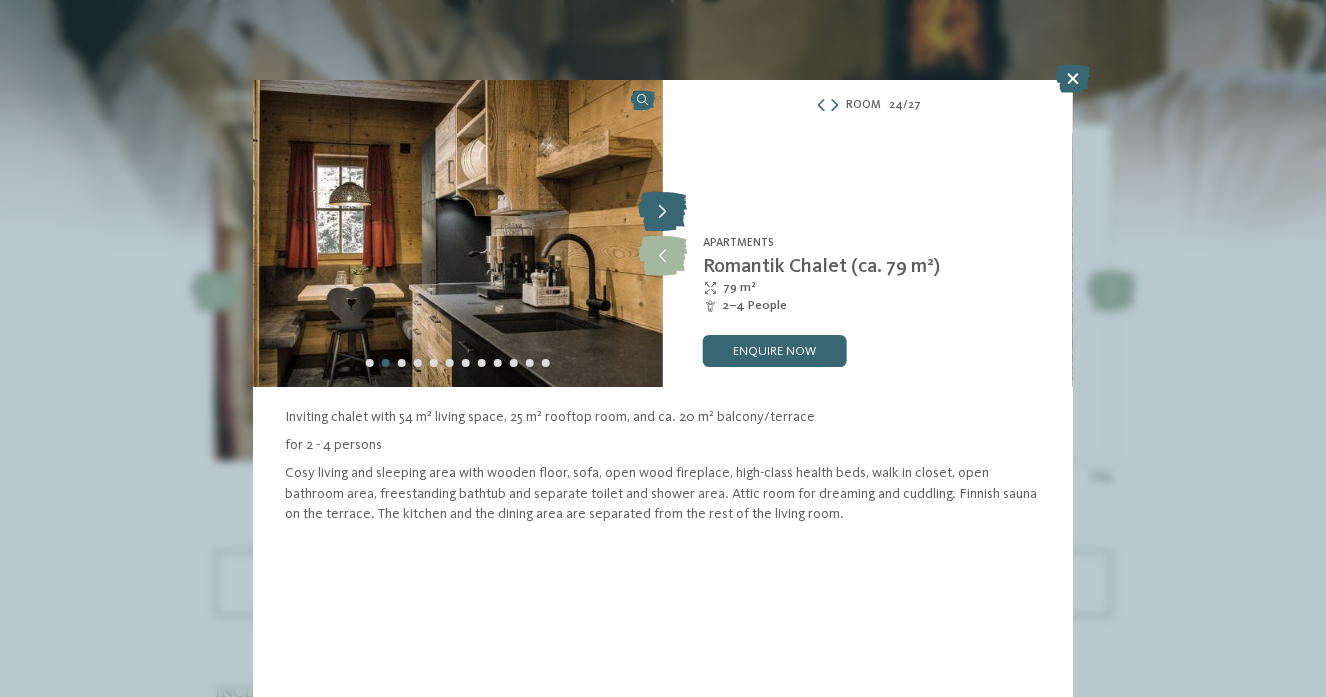 click at bounding box center (662, 212) 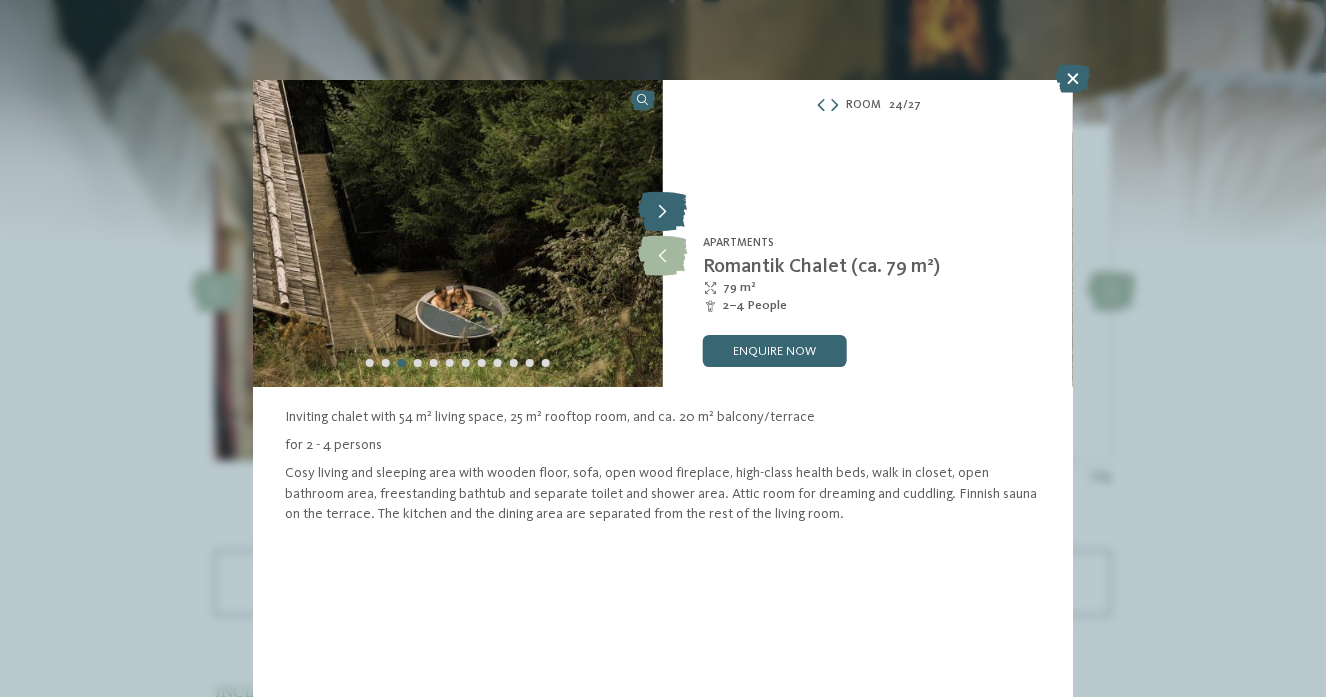 click at bounding box center (662, 212) 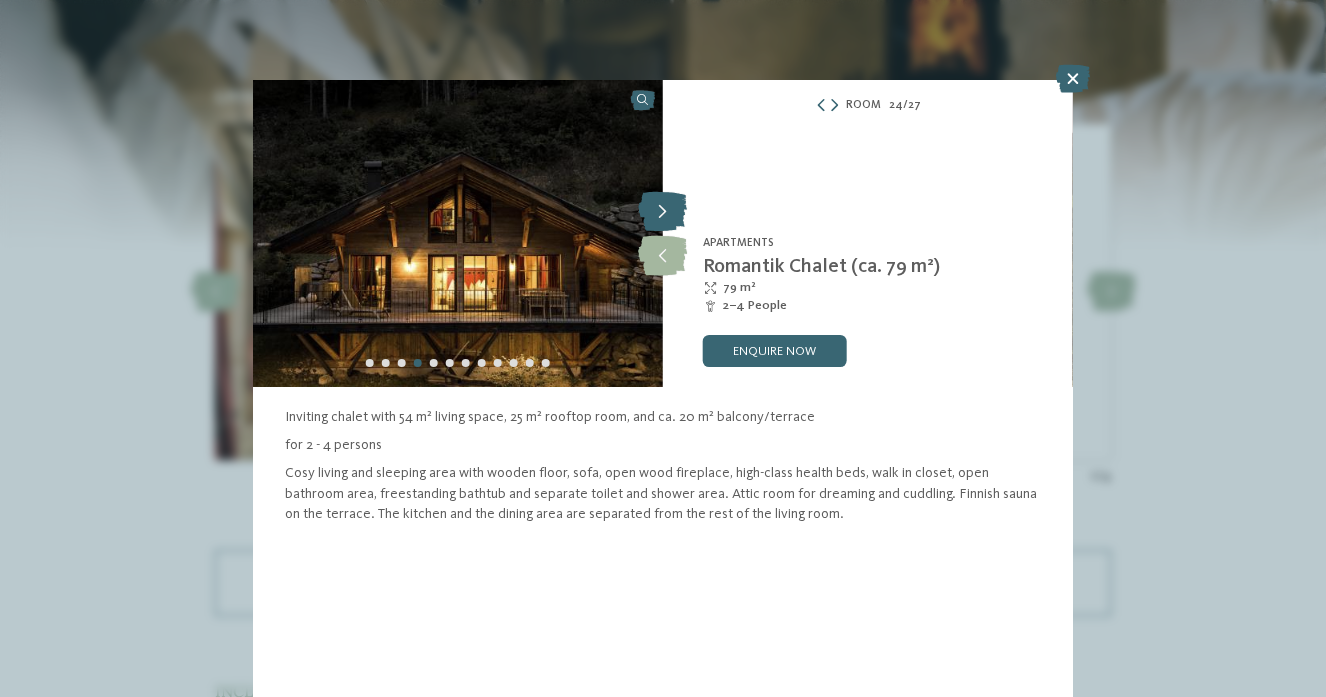 click at bounding box center [662, 212] 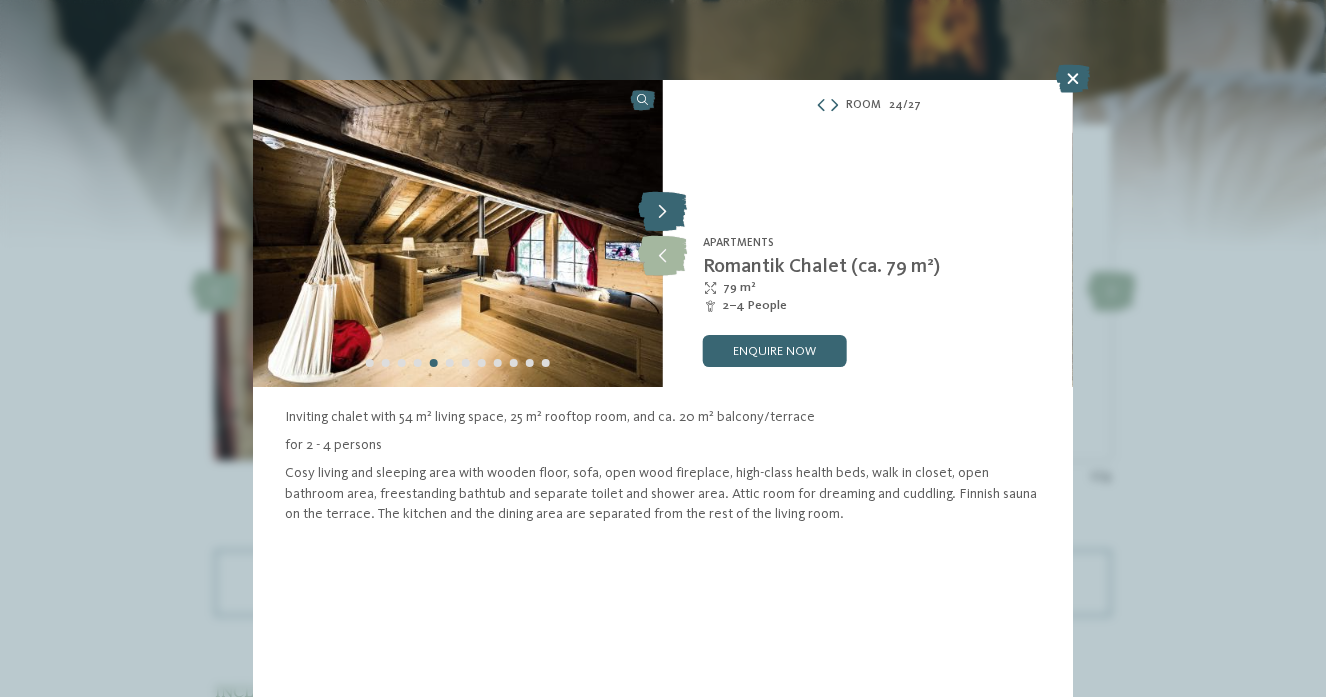 click at bounding box center [662, 212] 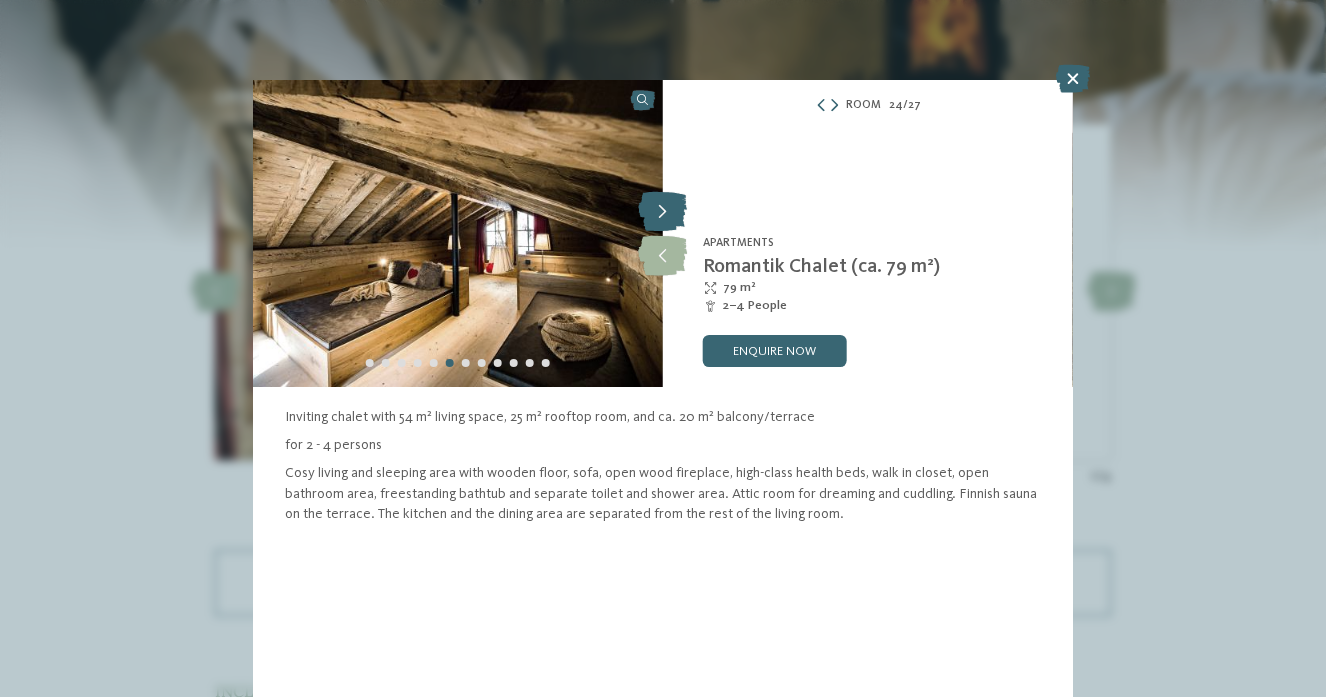 click at bounding box center (662, 212) 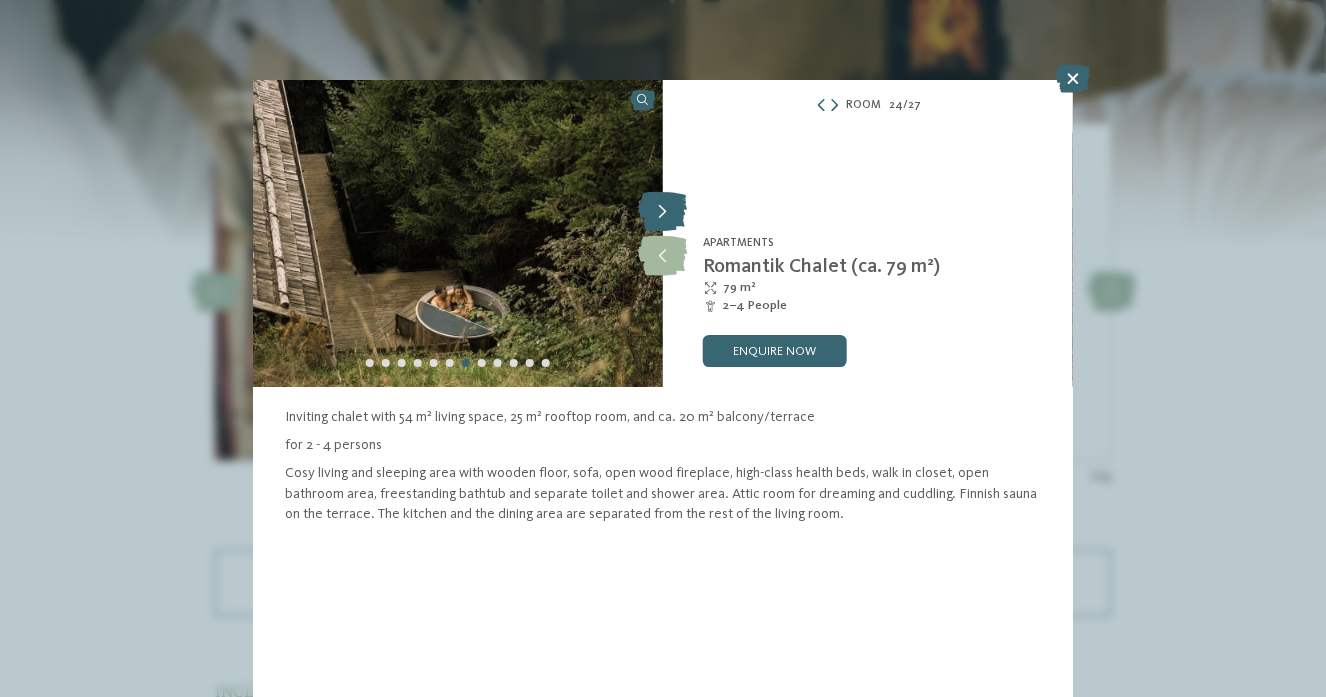 click at bounding box center [662, 212] 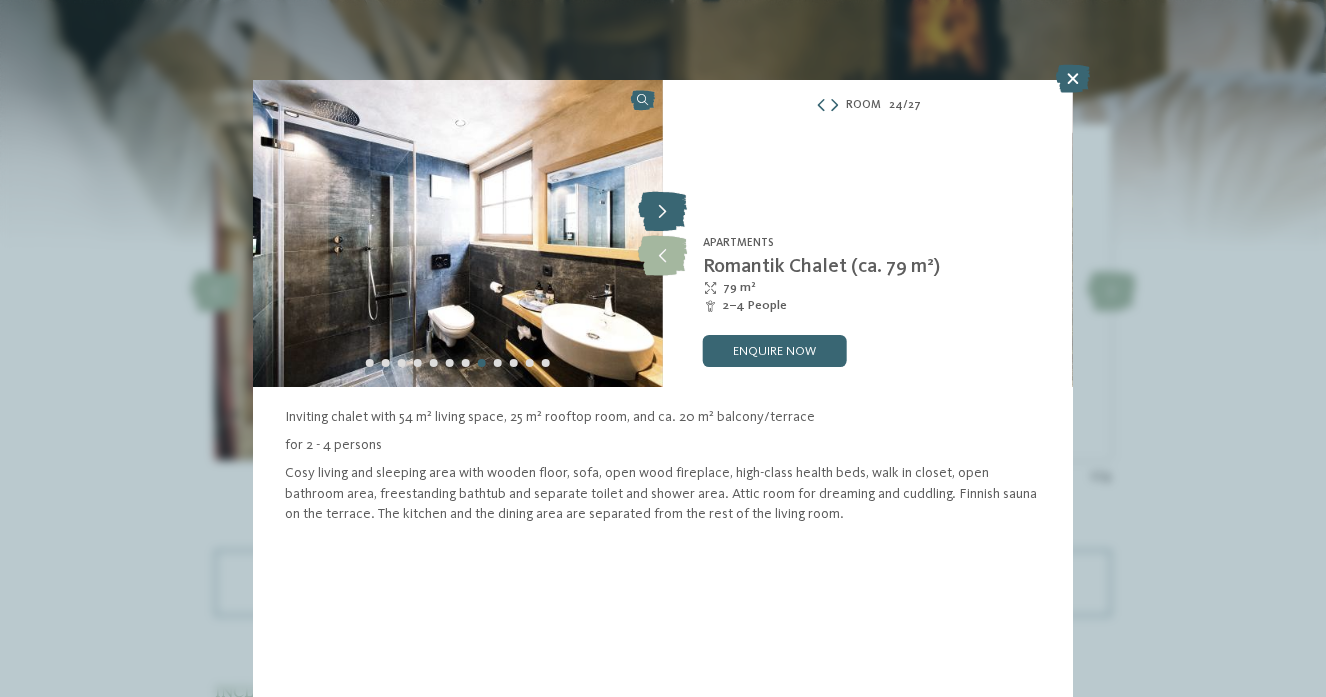 click at bounding box center (662, 212) 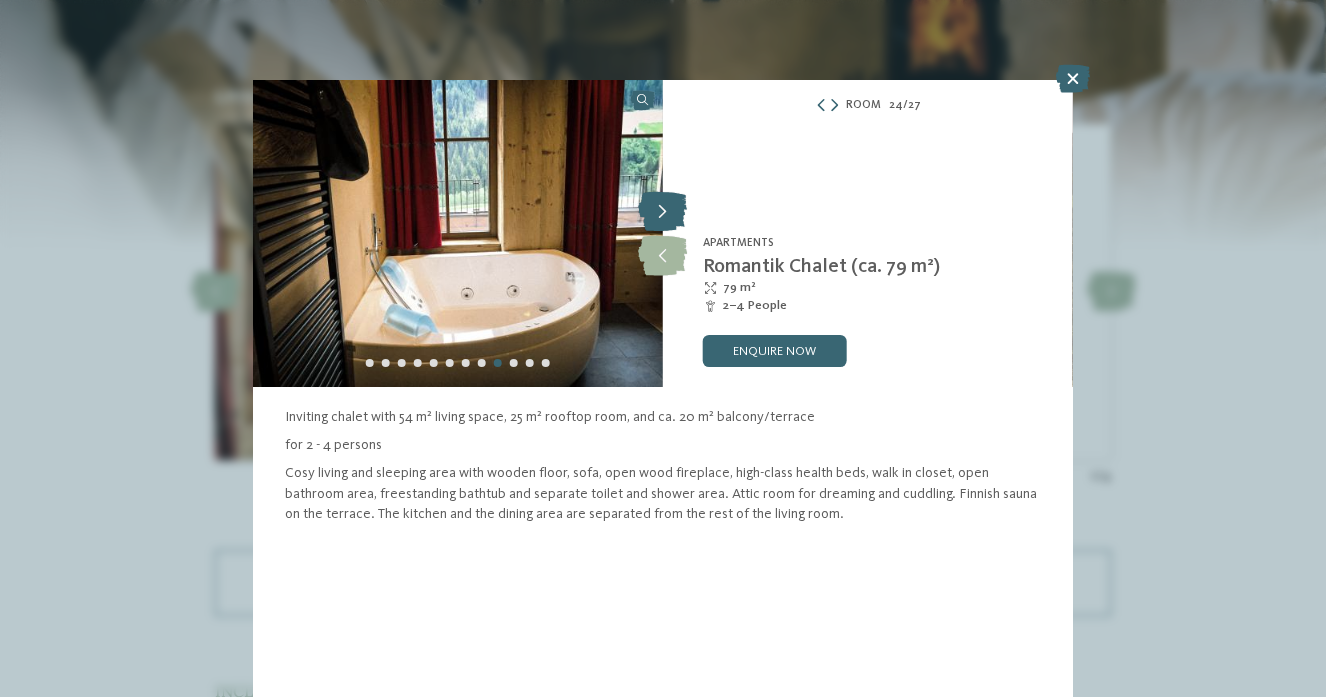 click at bounding box center [662, 212] 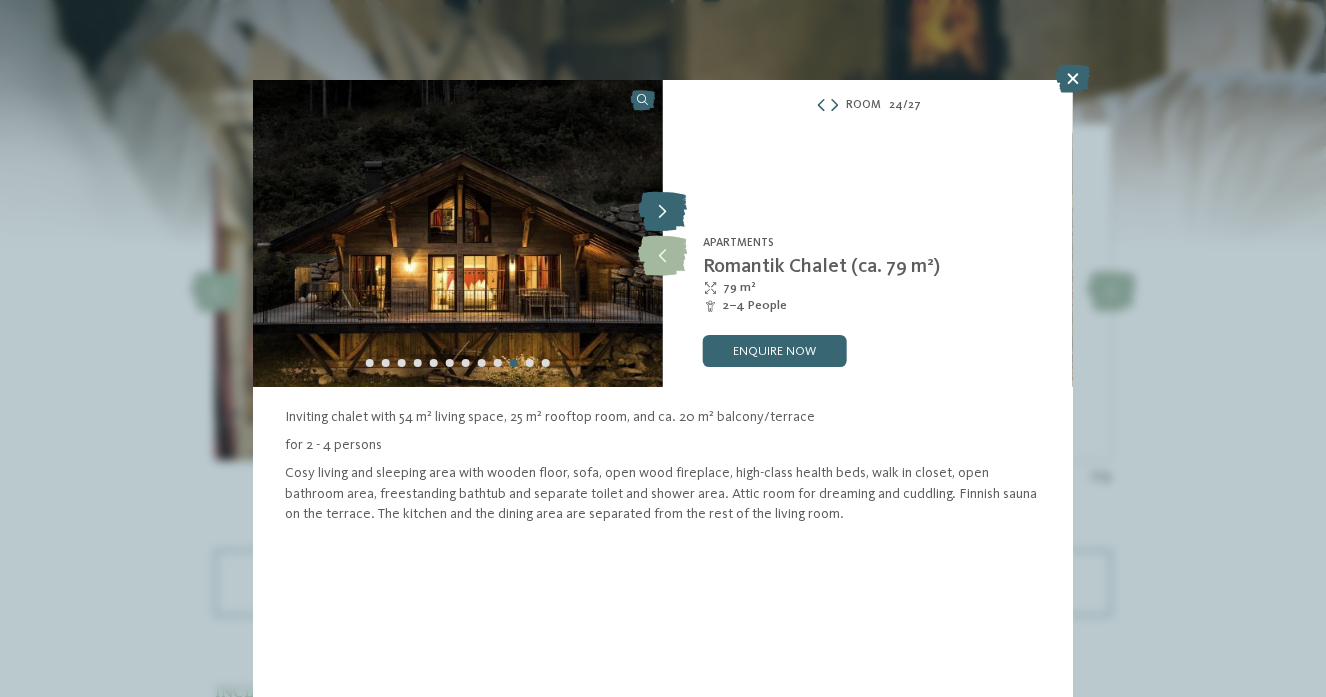 click at bounding box center (662, 212) 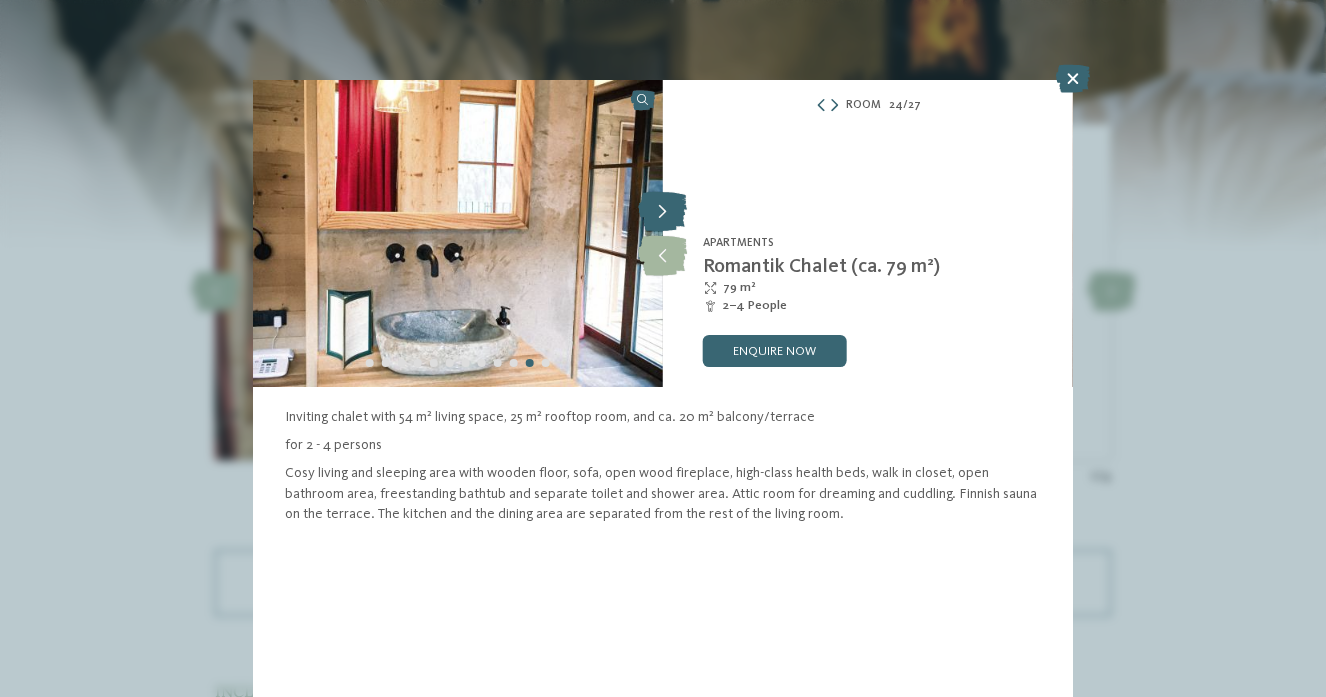 click at bounding box center (662, 212) 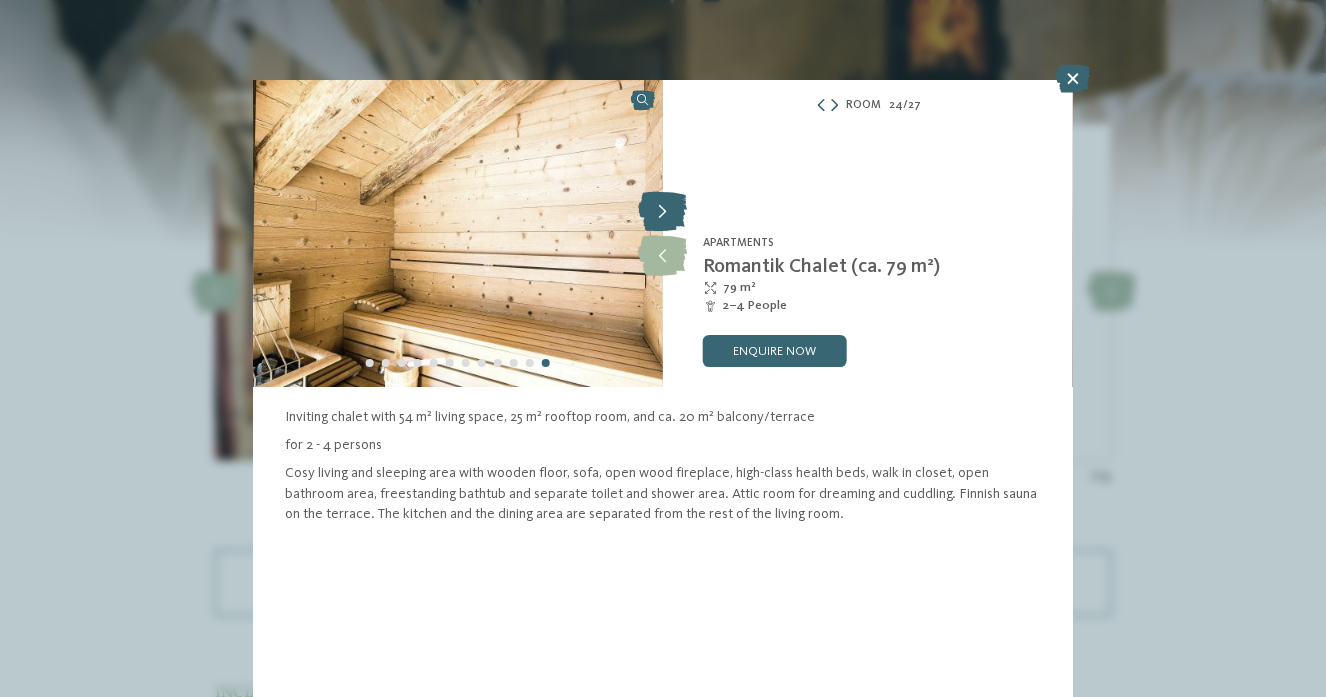 click at bounding box center [662, 212] 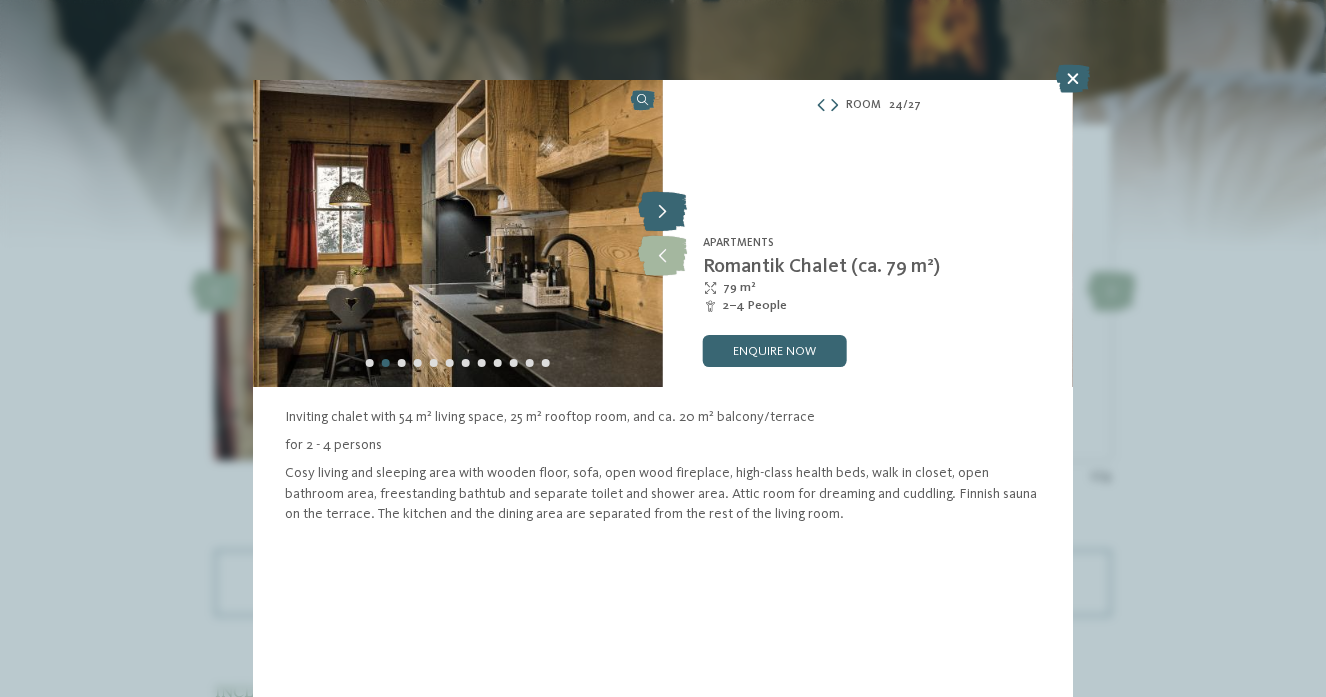 click at bounding box center [662, 212] 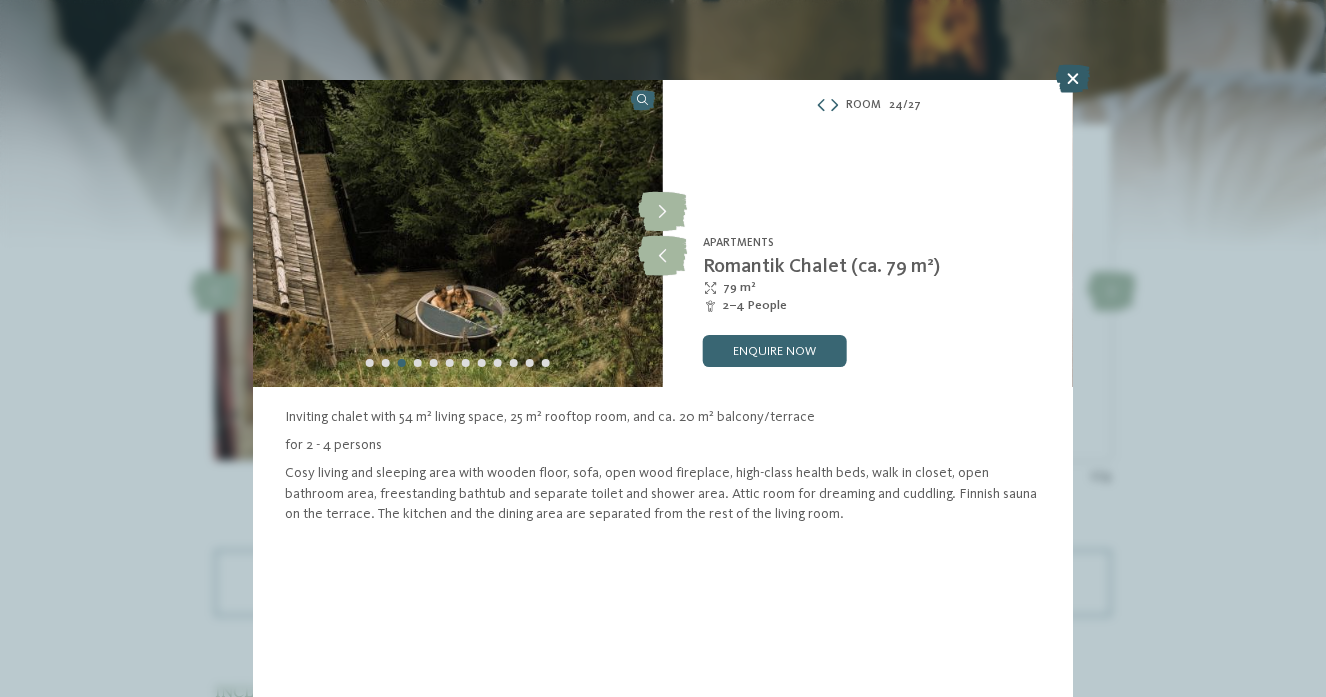 click at bounding box center (1073, 79) 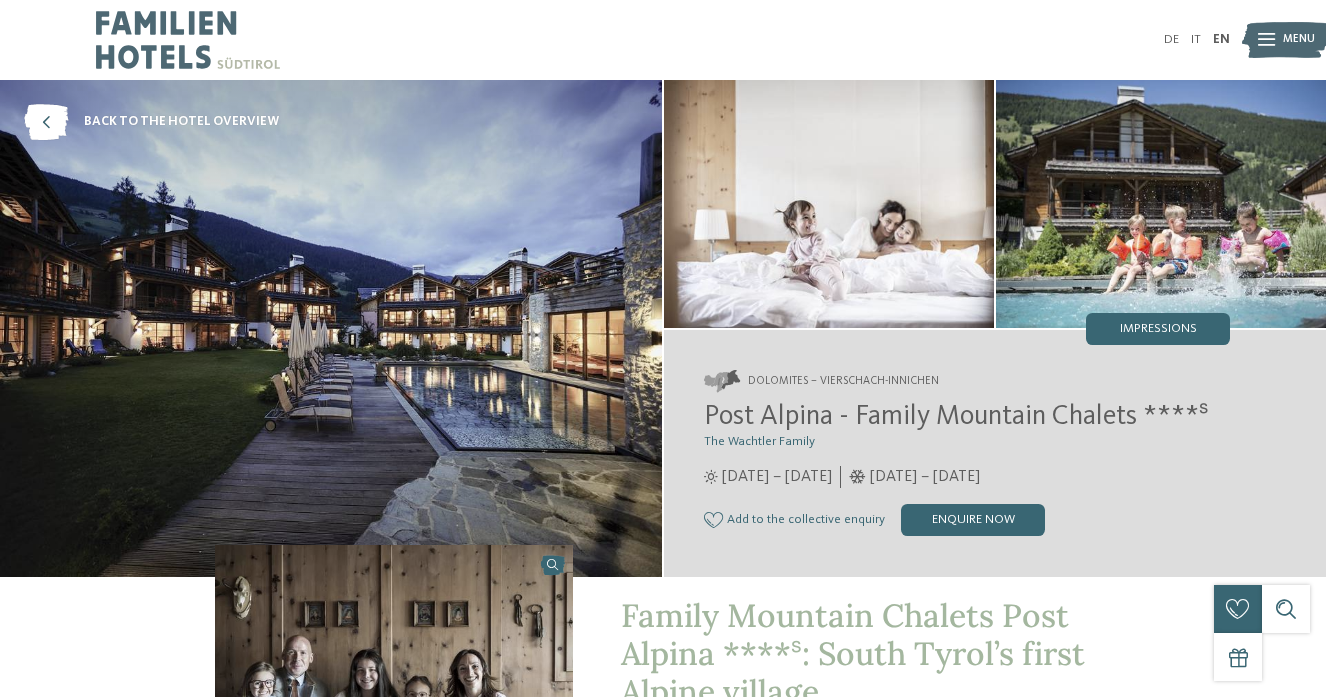 scroll, scrollTop: 0, scrollLeft: 0, axis: both 